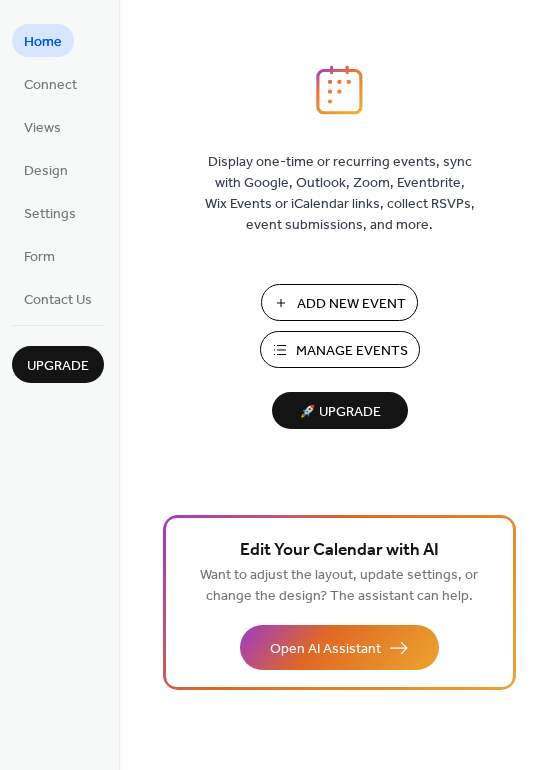 scroll, scrollTop: 0, scrollLeft: 0, axis: both 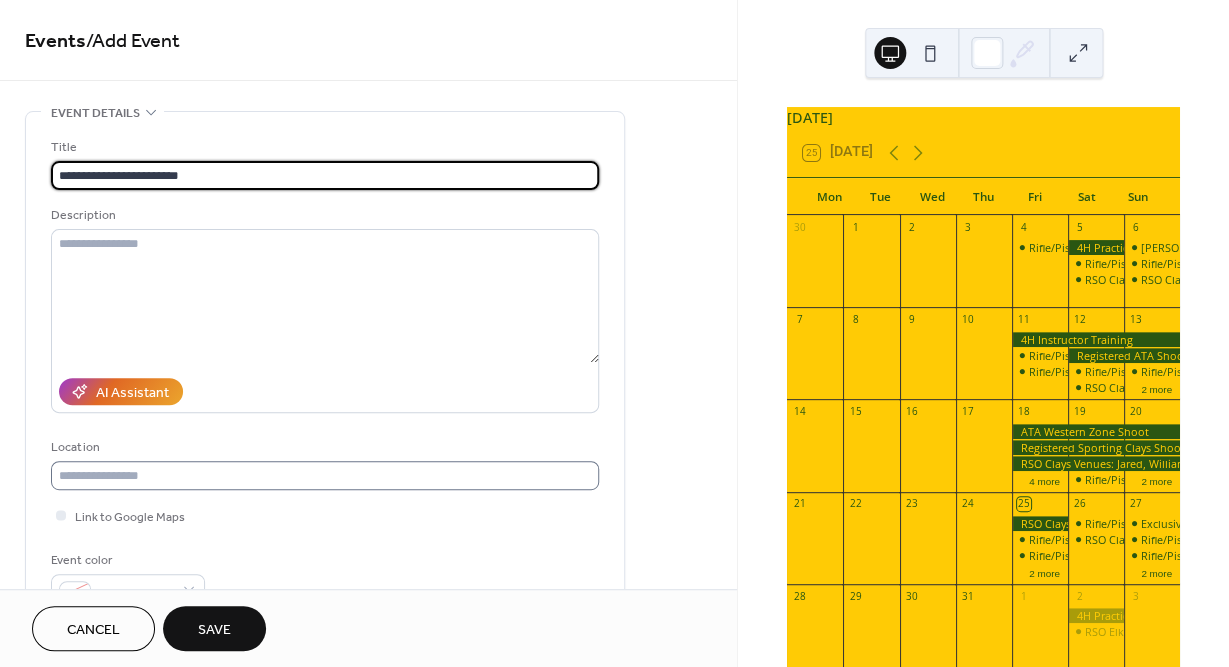 type on "**********" 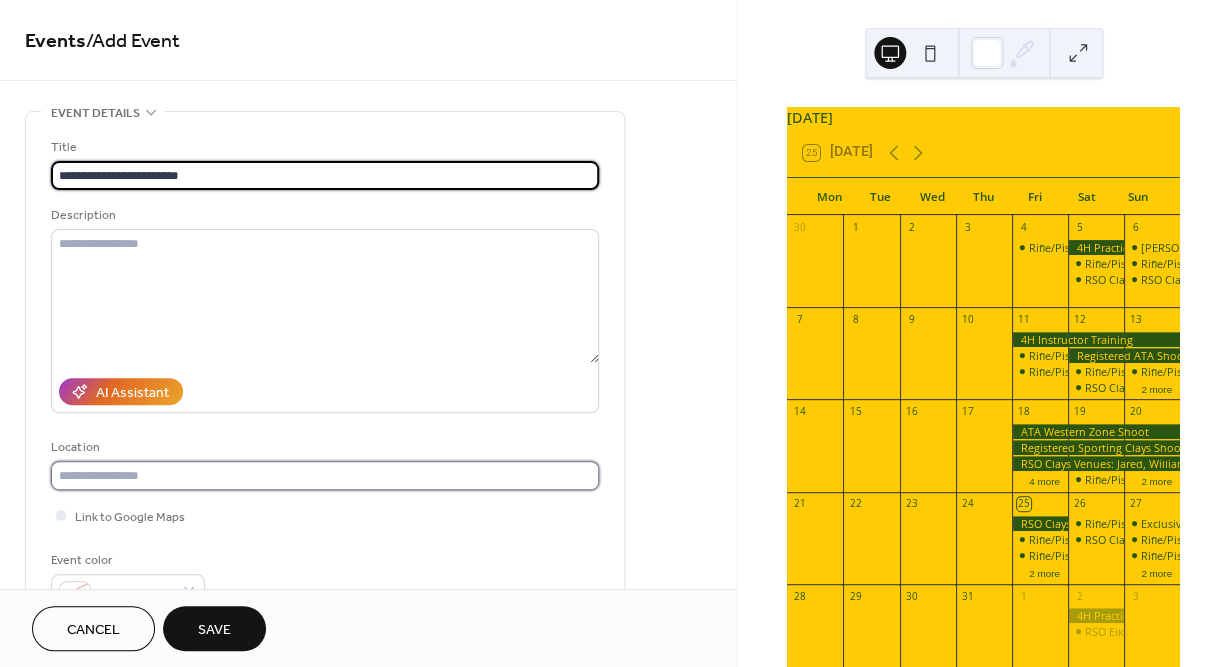click at bounding box center [325, 475] 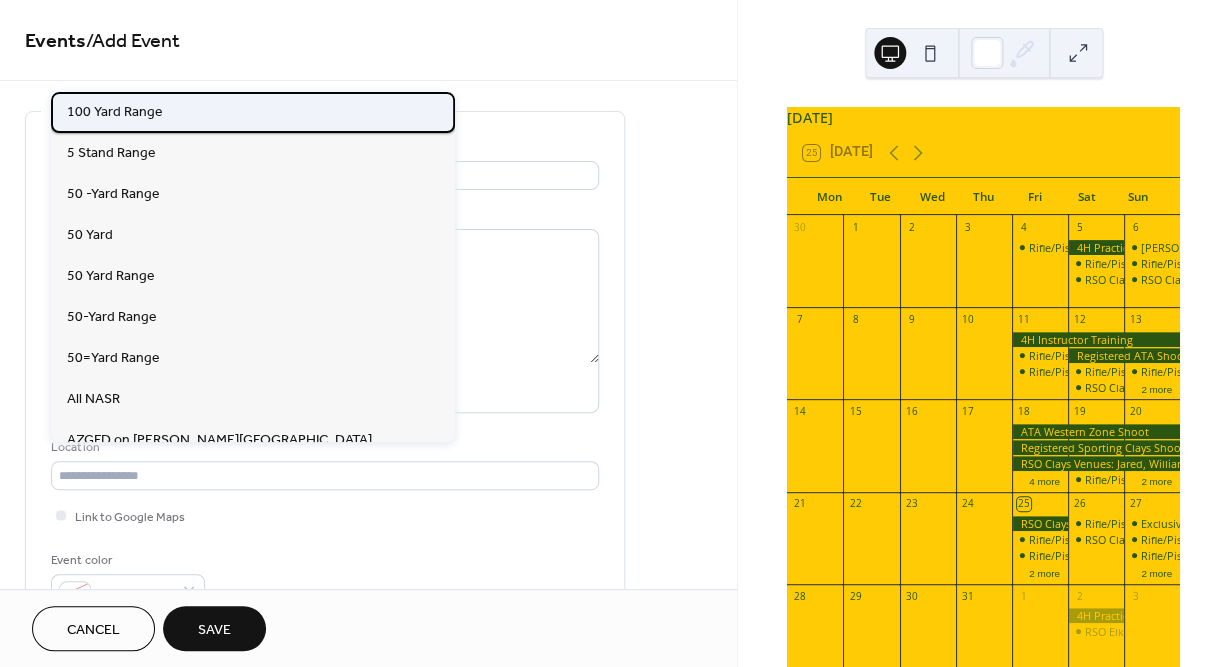 click on "100 Yard Range" at bounding box center (115, 111) 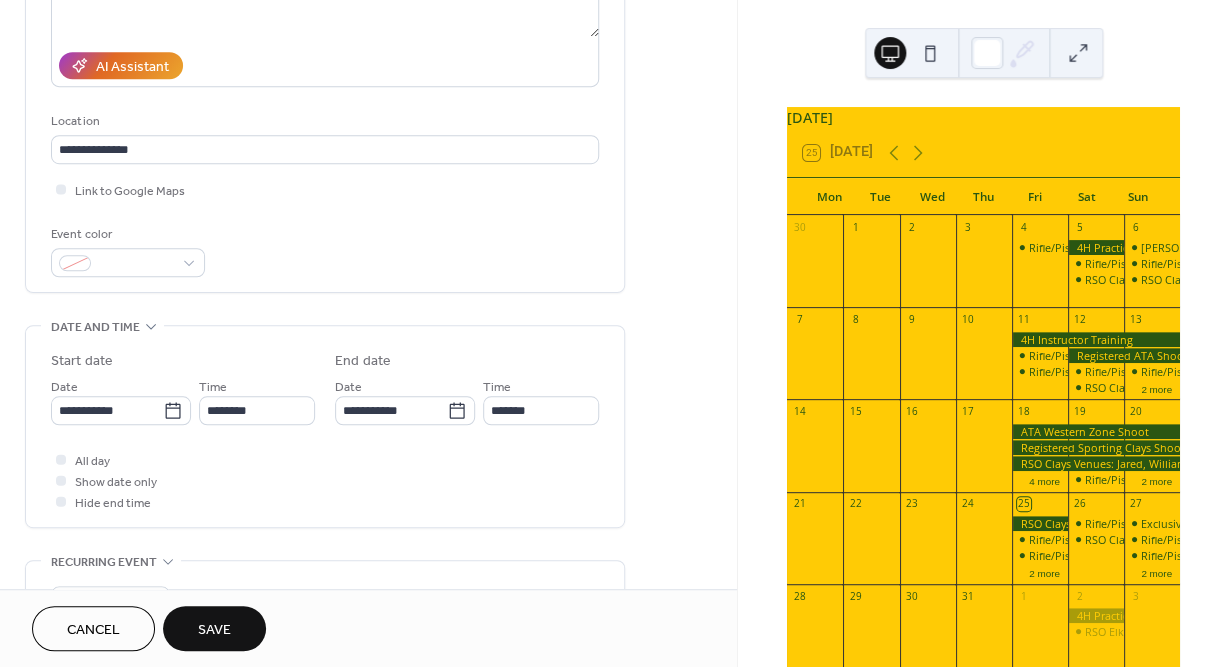 scroll, scrollTop: 329, scrollLeft: 0, axis: vertical 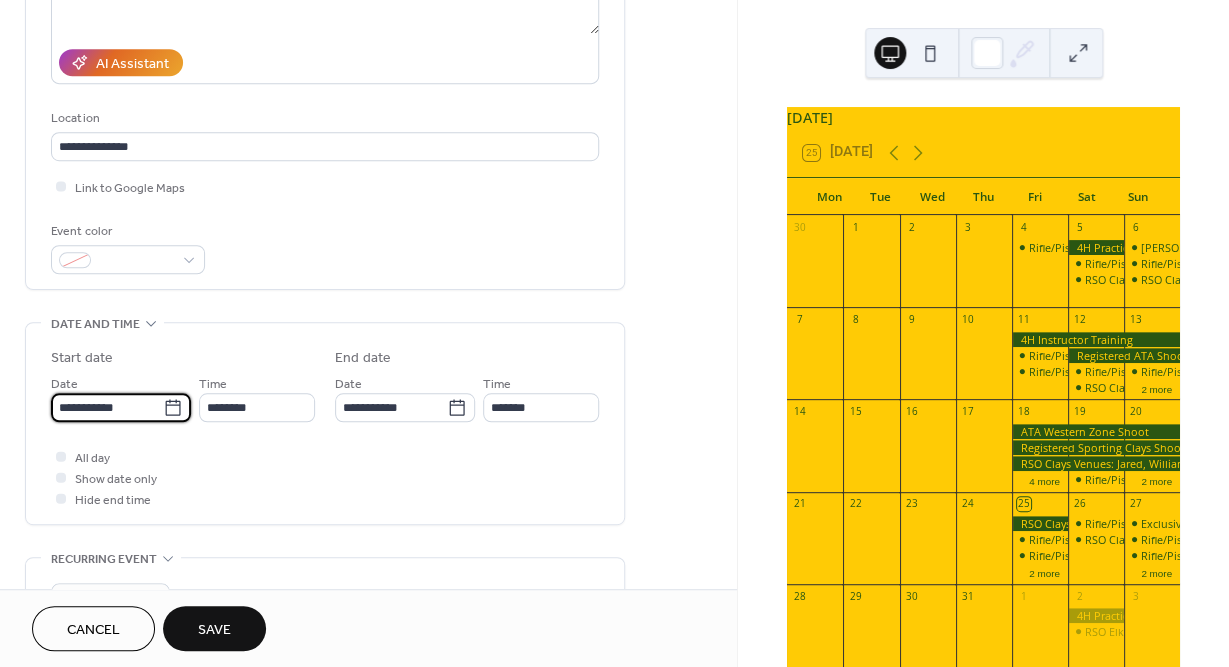 drag, startPoint x: 115, startPoint y: 425, endPoint x: 103, endPoint y: 436, distance: 16.27882 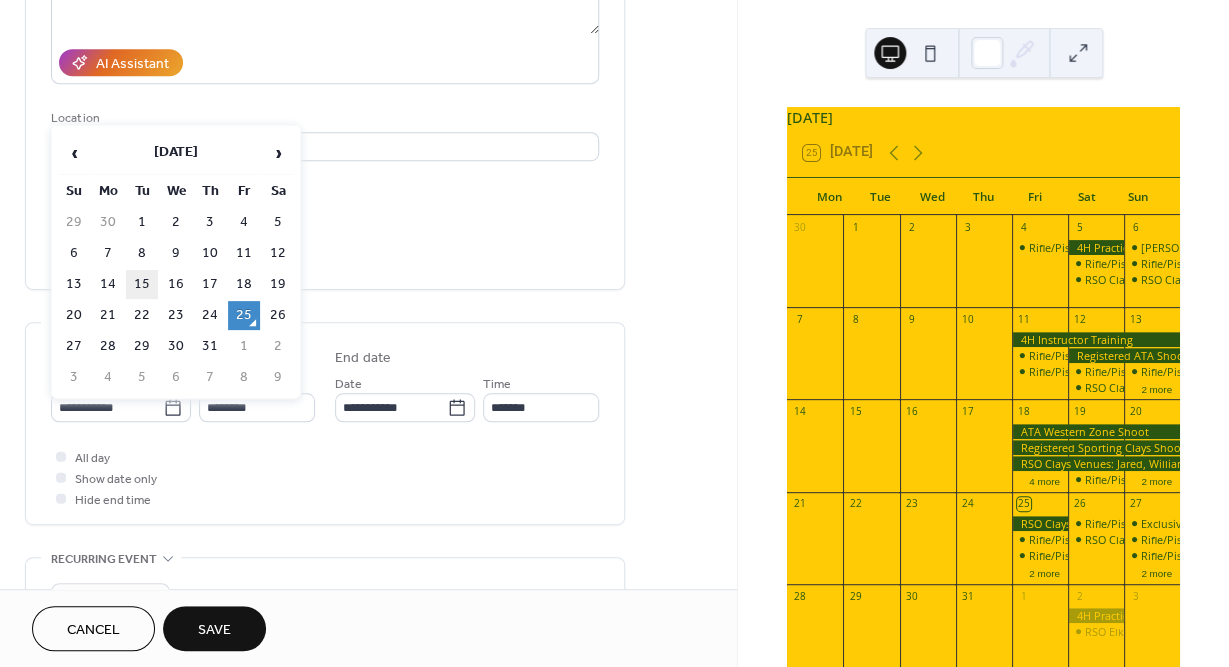 click on "15" at bounding box center (142, 284) 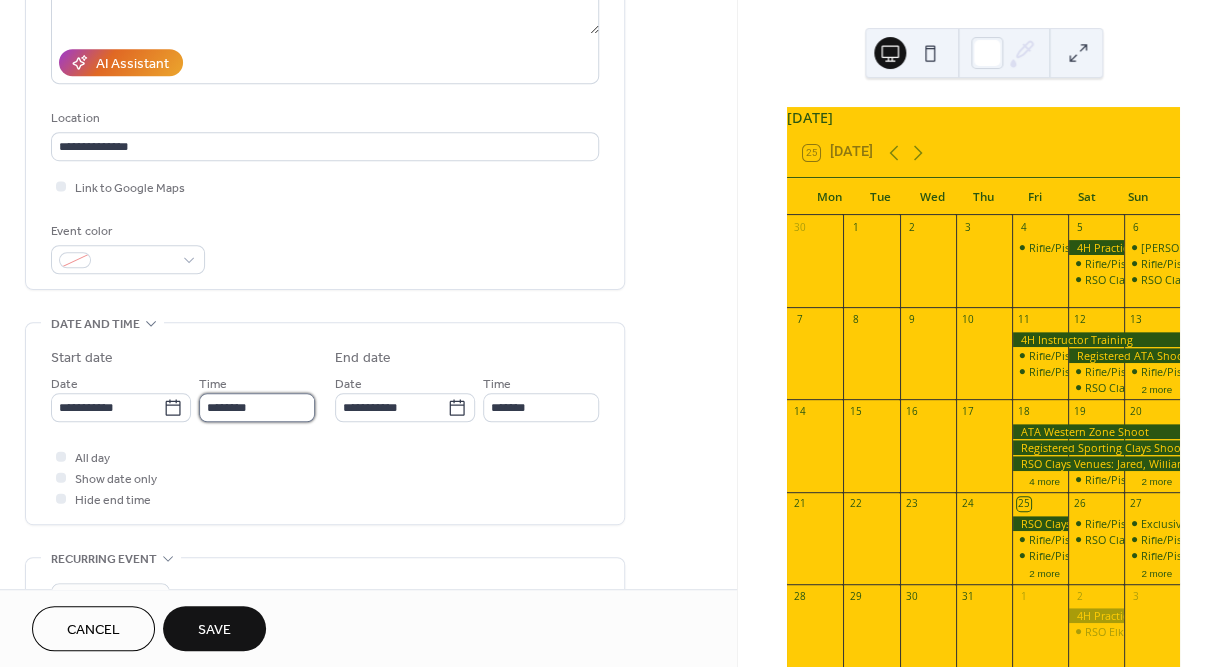 click on "********" at bounding box center (257, 407) 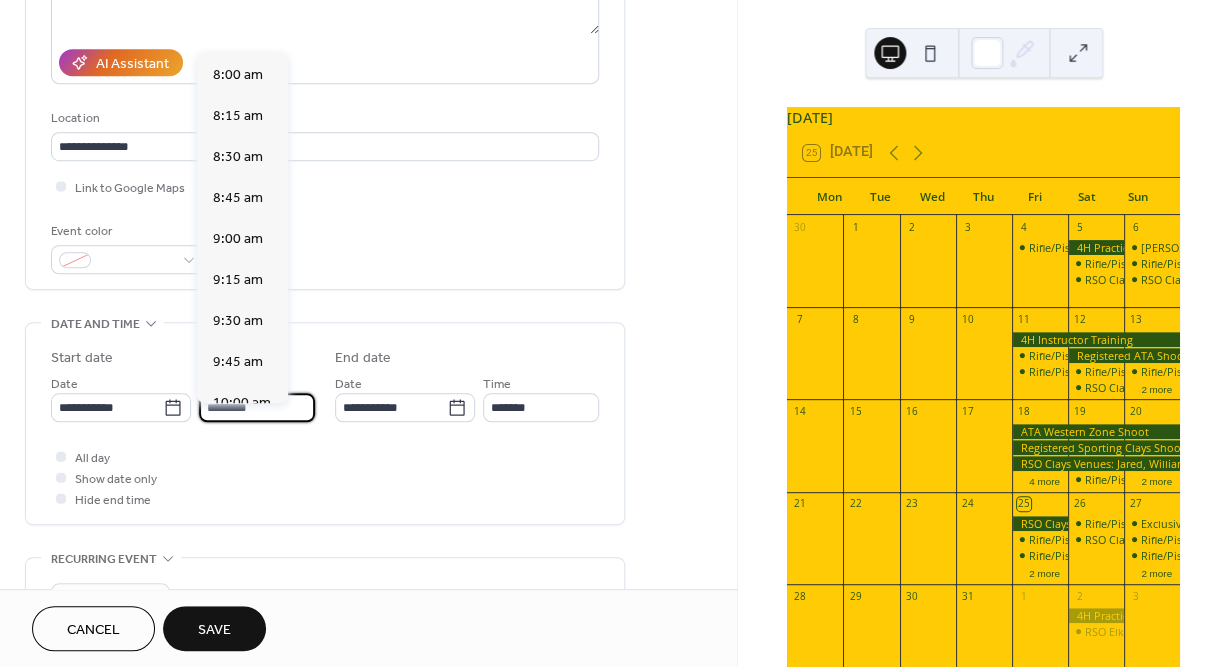 scroll, scrollTop: 1303, scrollLeft: 0, axis: vertical 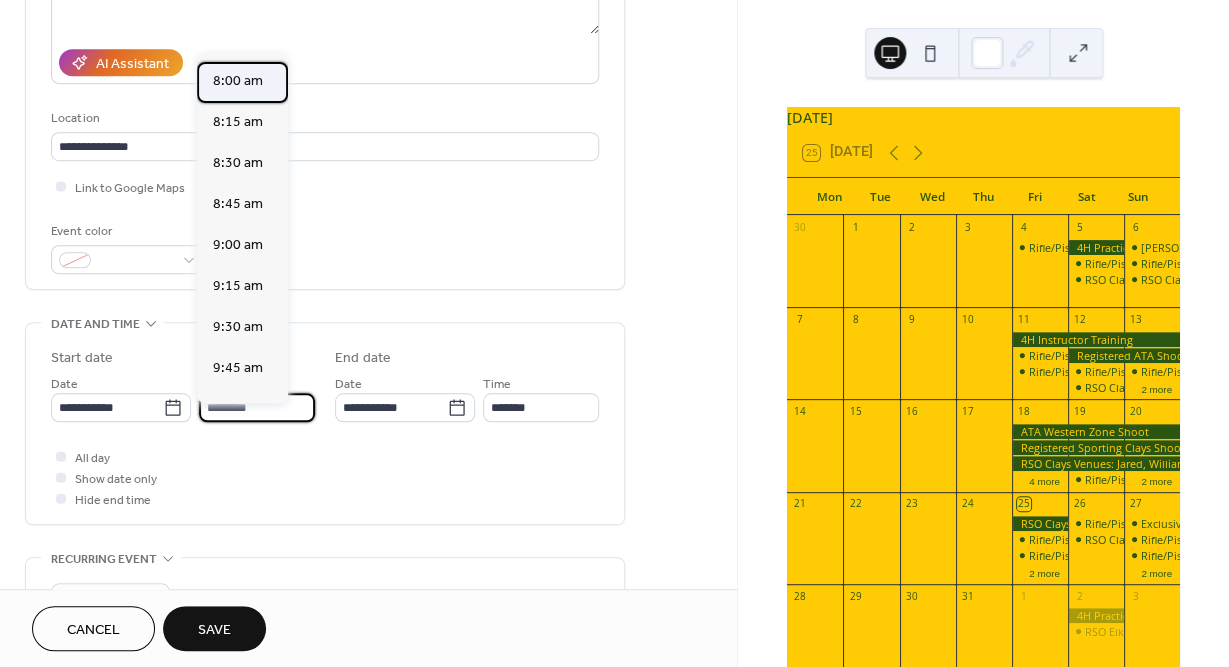 click on "8:00 am" at bounding box center [238, 81] 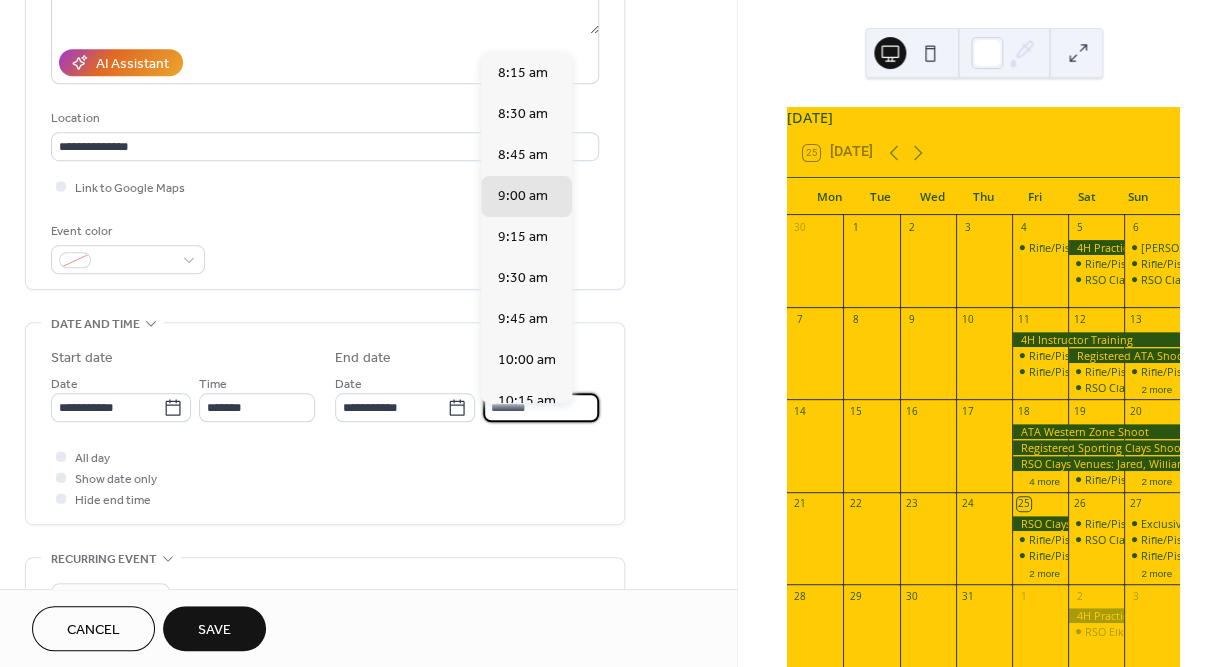 click on "*******" at bounding box center [541, 407] 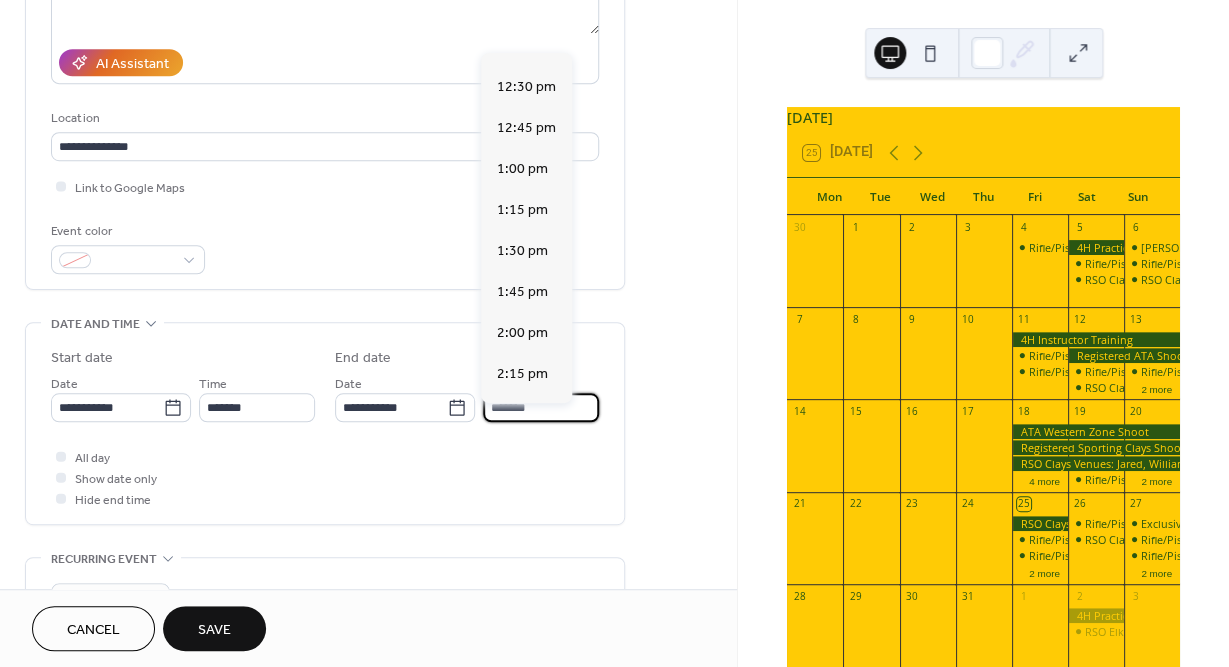 scroll, scrollTop: 687, scrollLeft: 0, axis: vertical 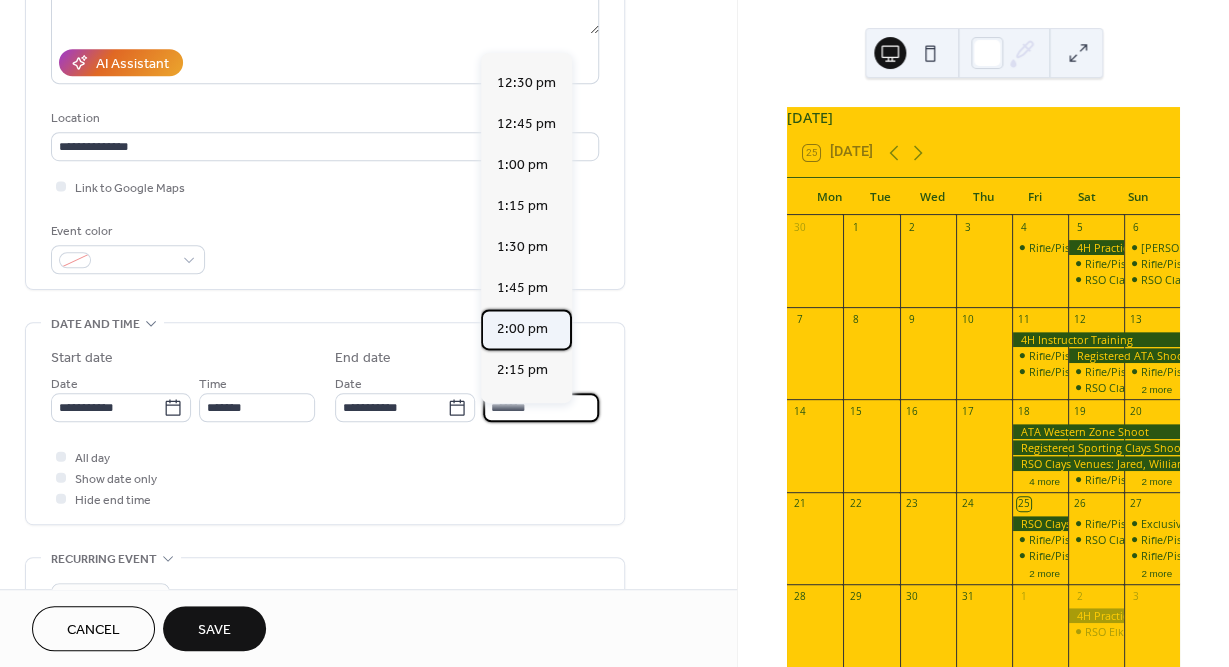 click on "2:00 pm" at bounding box center (522, 328) 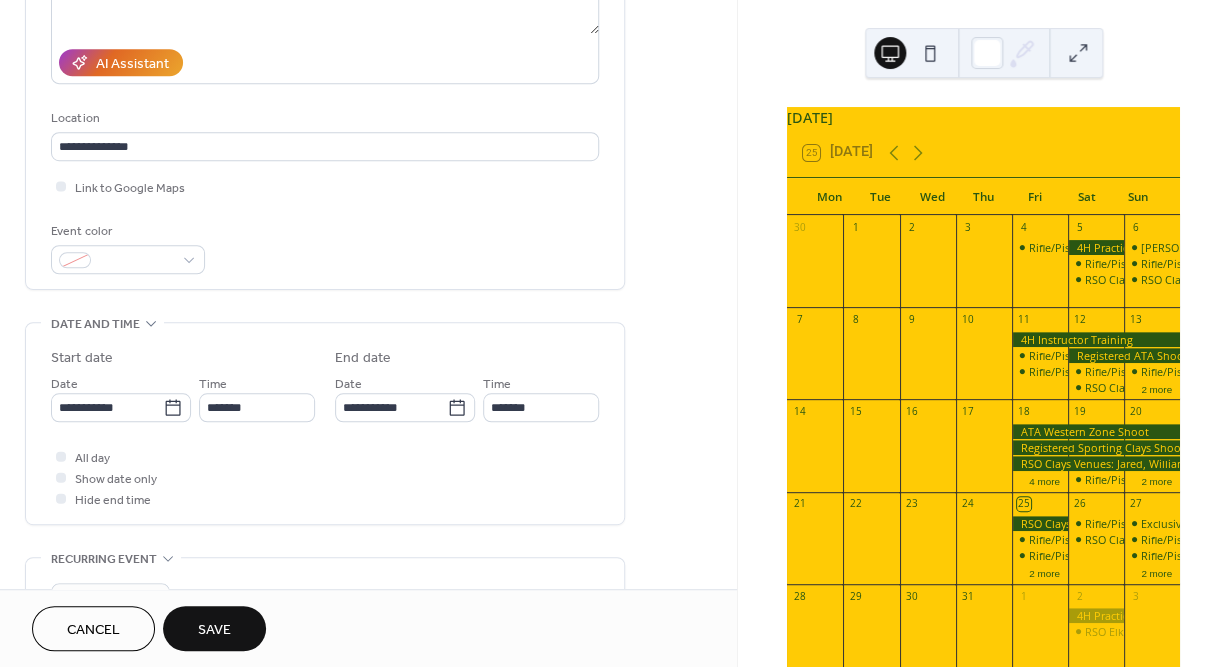 type on "*******" 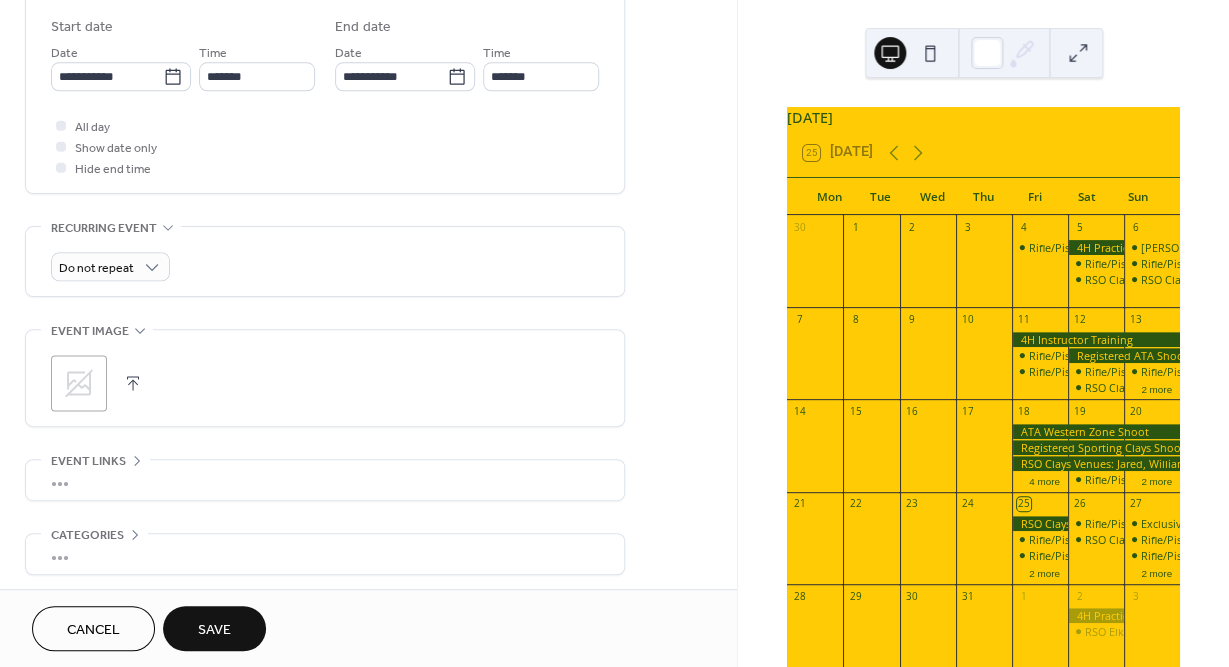 scroll, scrollTop: 769, scrollLeft: 0, axis: vertical 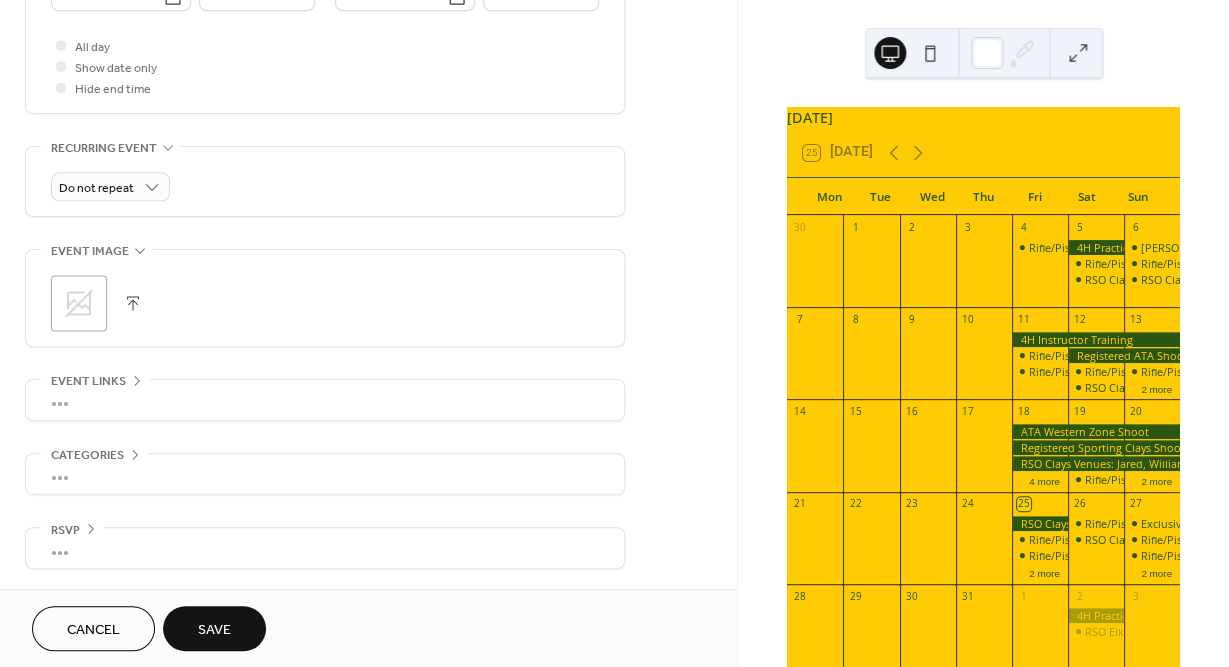 click on "Save" at bounding box center [214, 630] 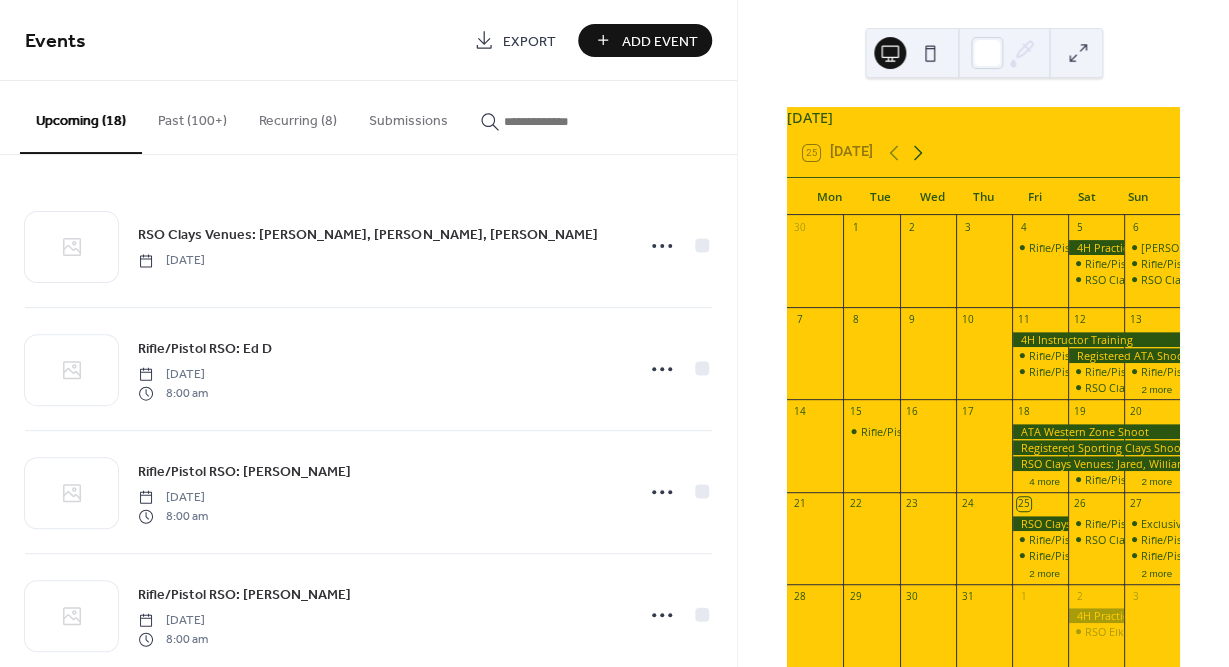 click 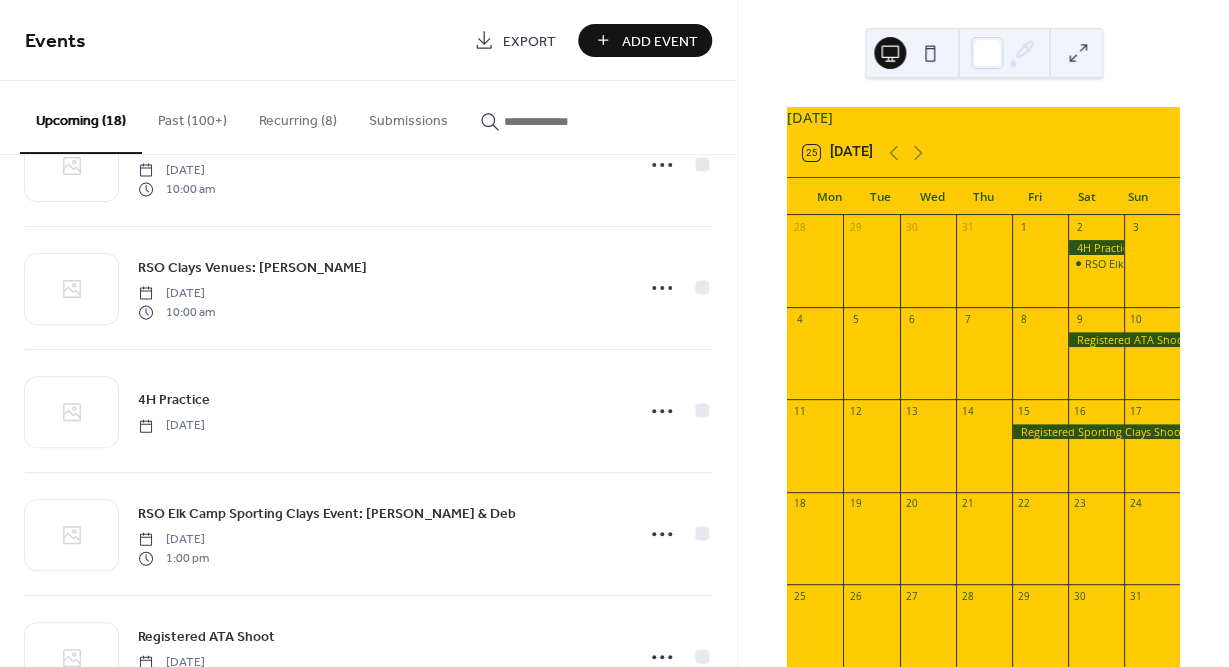 scroll, scrollTop: 1283, scrollLeft: 0, axis: vertical 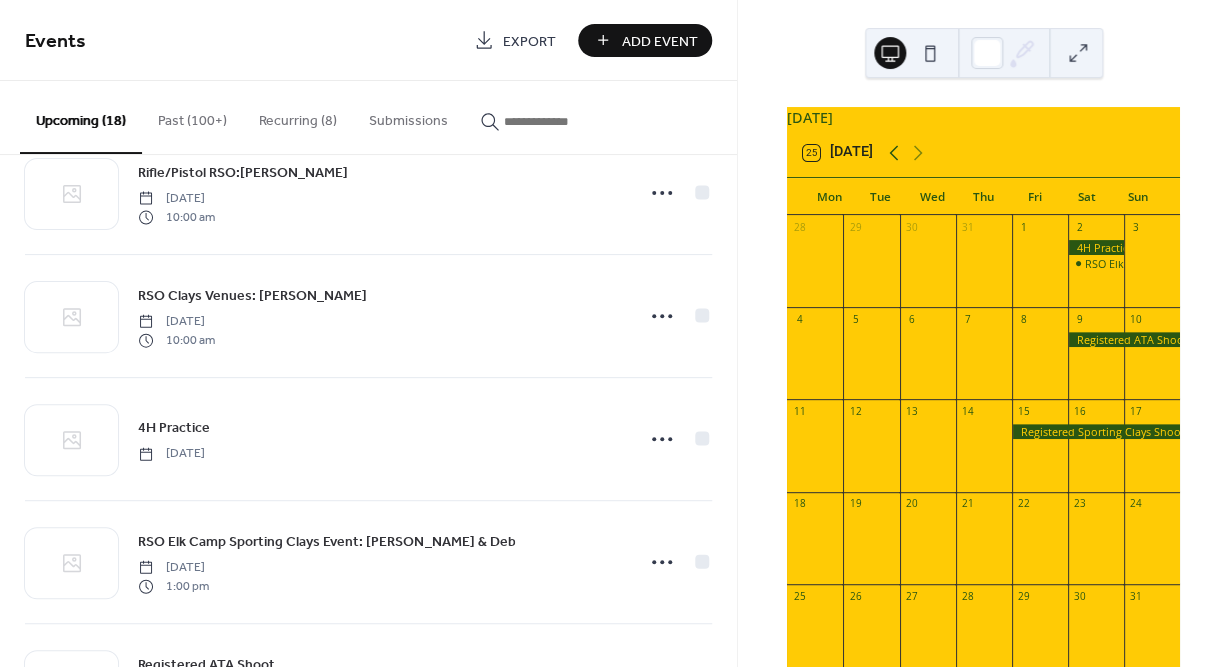 click 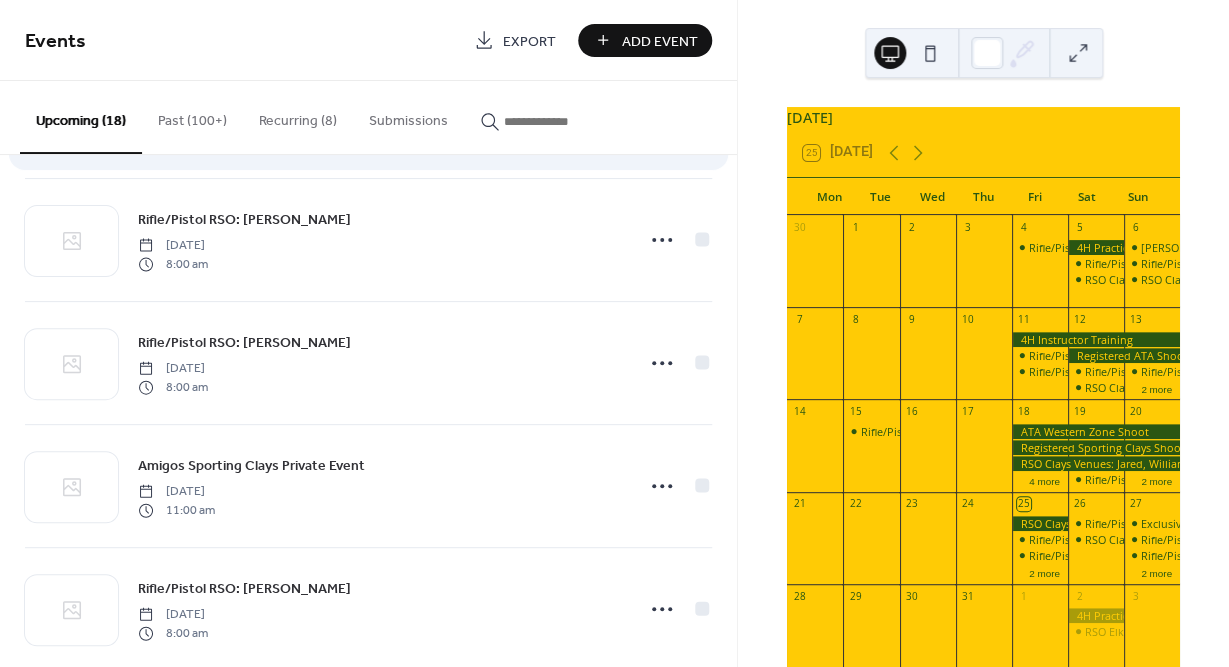 scroll, scrollTop: 270, scrollLeft: 0, axis: vertical 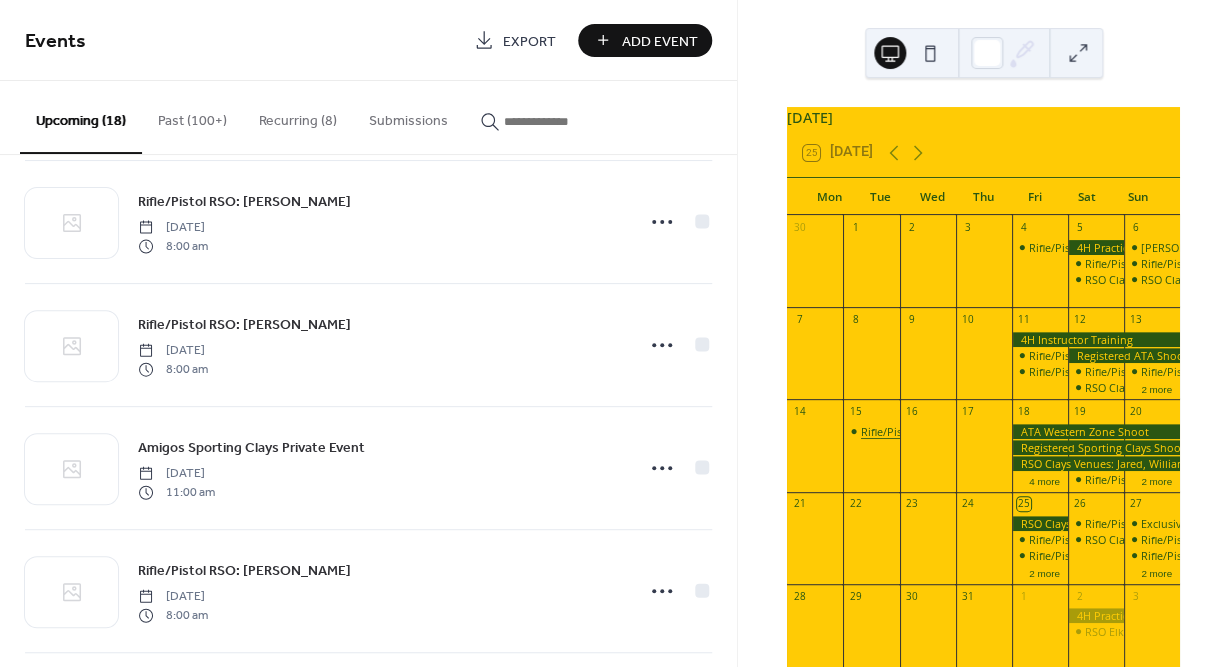 click on "Rifle/Pistol RSO:  [PERSON_NAME]" at bounding box center [946, 431] 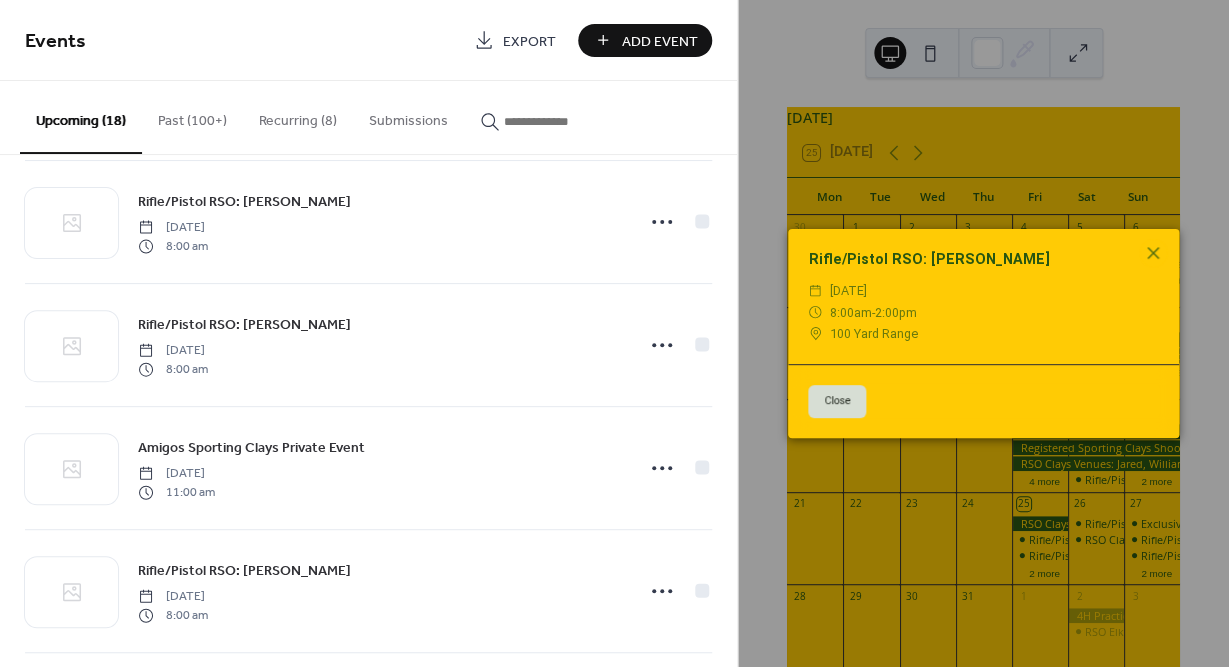 click on "Close" at bounding box center [837, 401] 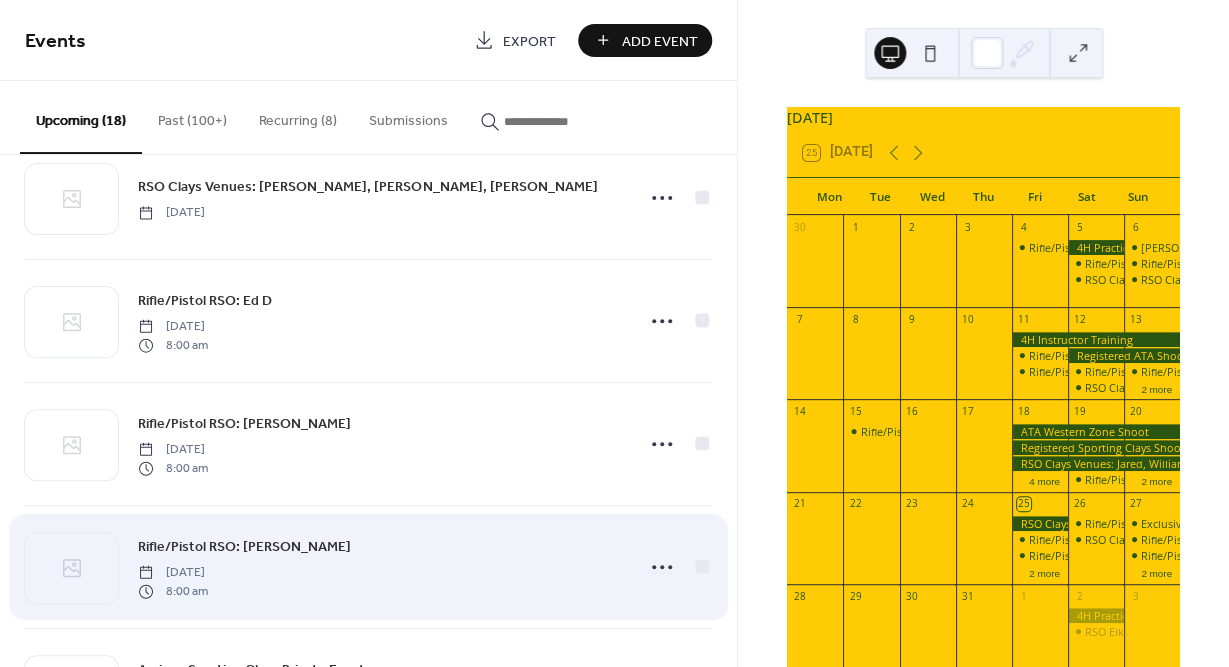 scroll, scrollTop: 0, scrollLeft: 0, axis: both 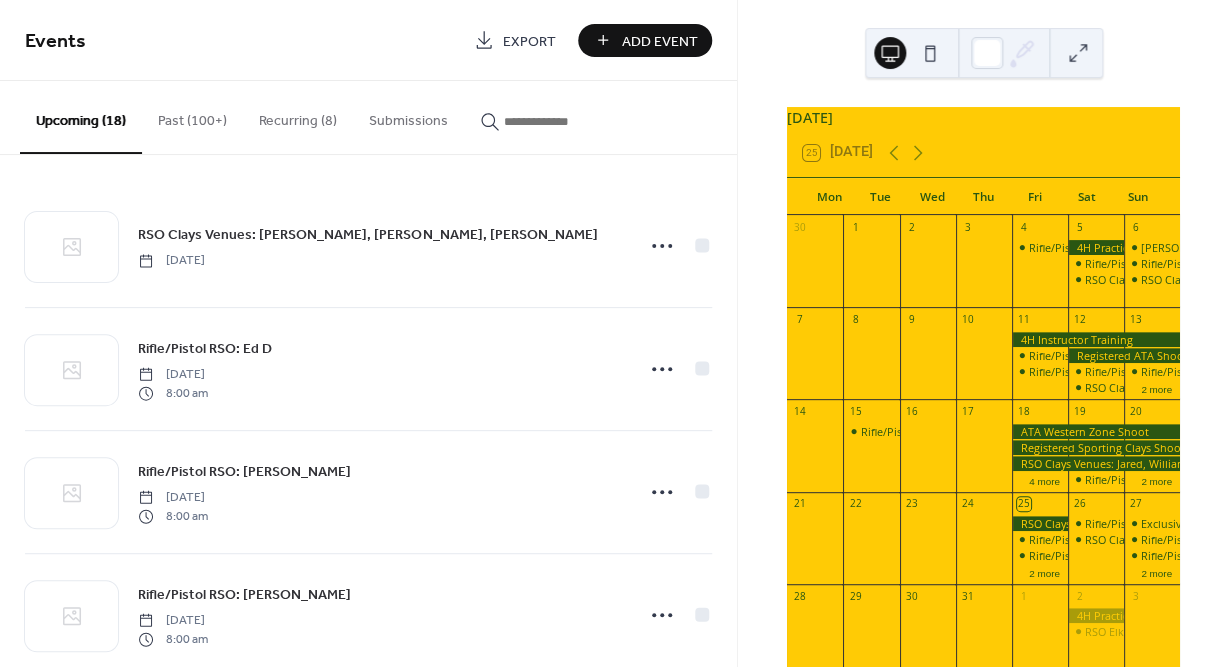 click on "Past (100+)" at bounding box center (192, 116) 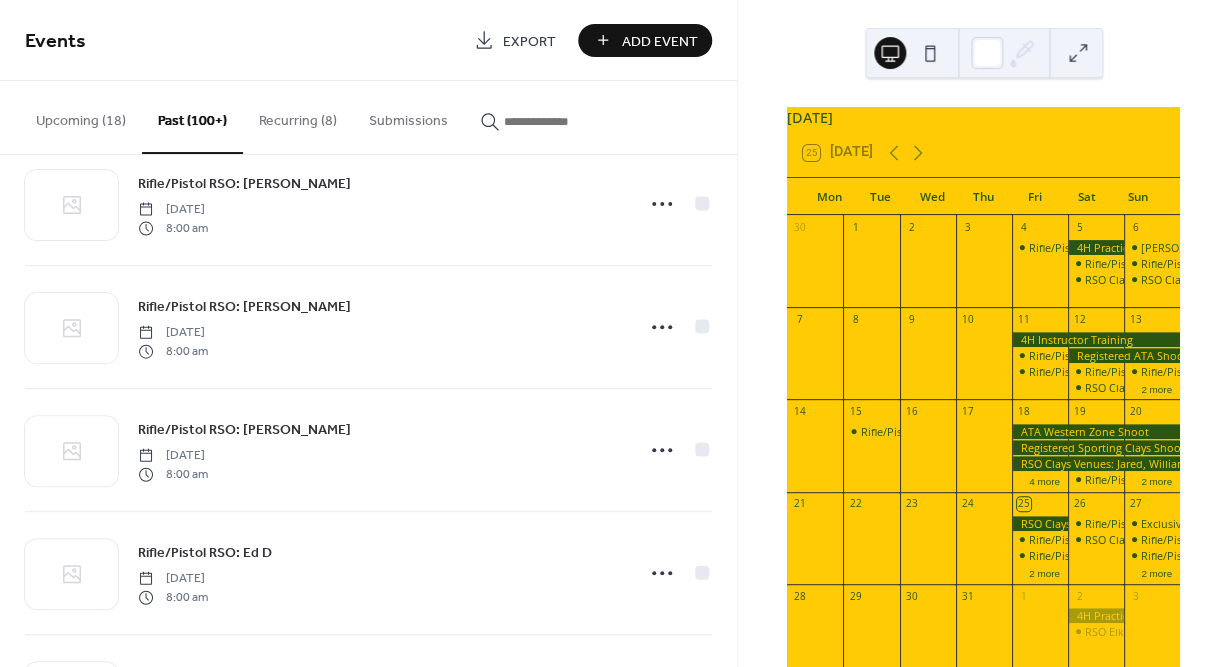 scroll, scrollTop: 296, scrollLeft: 0, axis: vertical 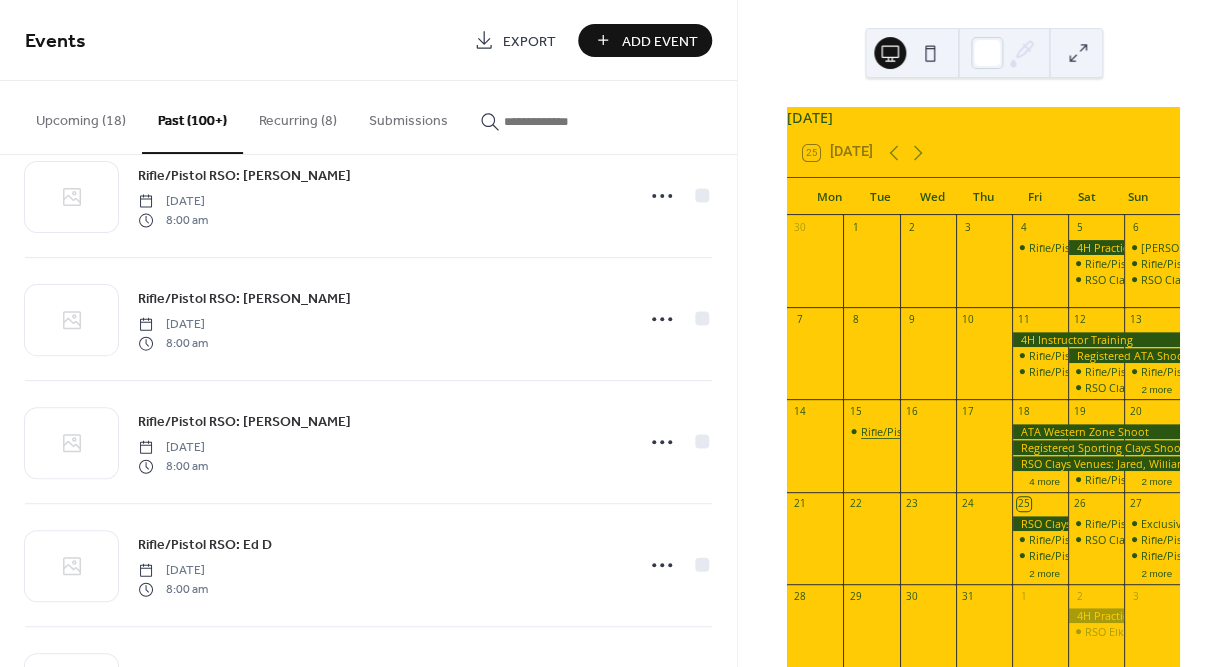 click on "Rifle/Pistol RSO:  [PERSON_NAME]" at bounding box center [946, 431] 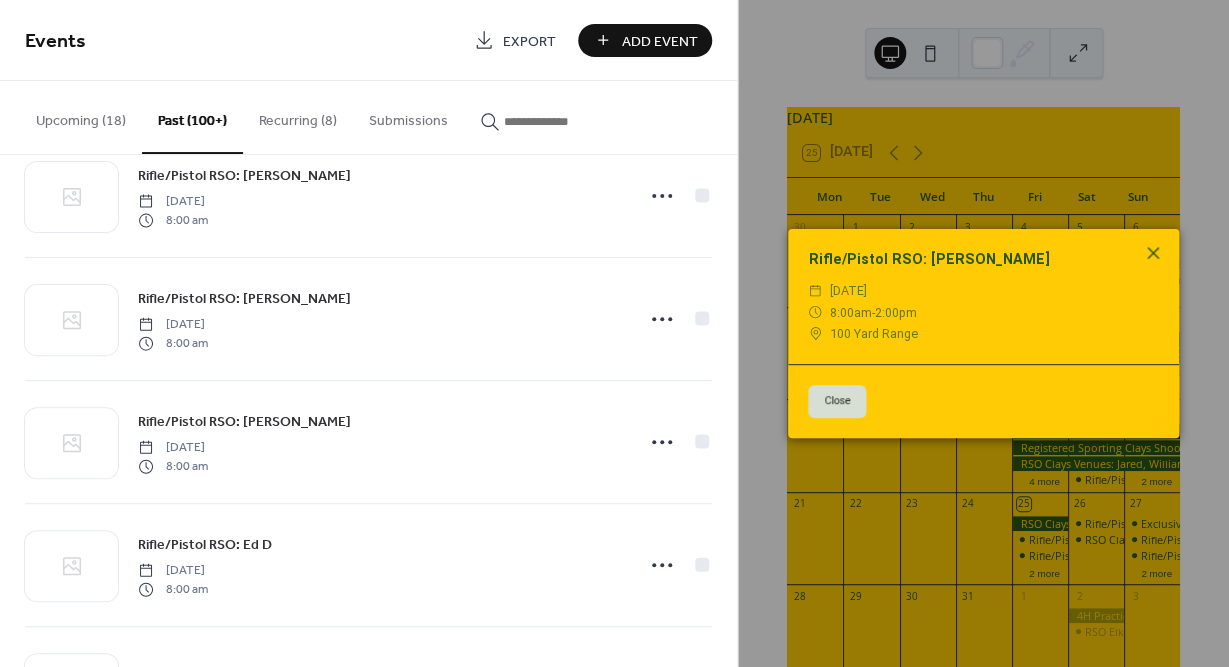 click 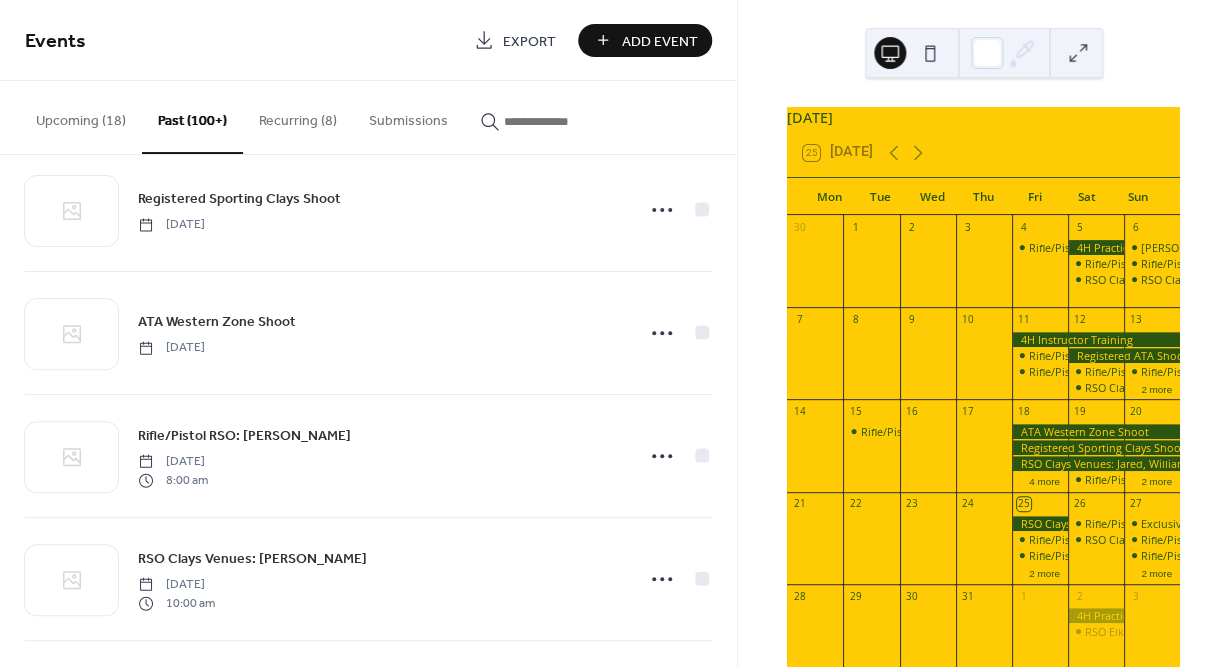 scroll, scrollTop: 917, scrollLeft: 0, axis: vertical 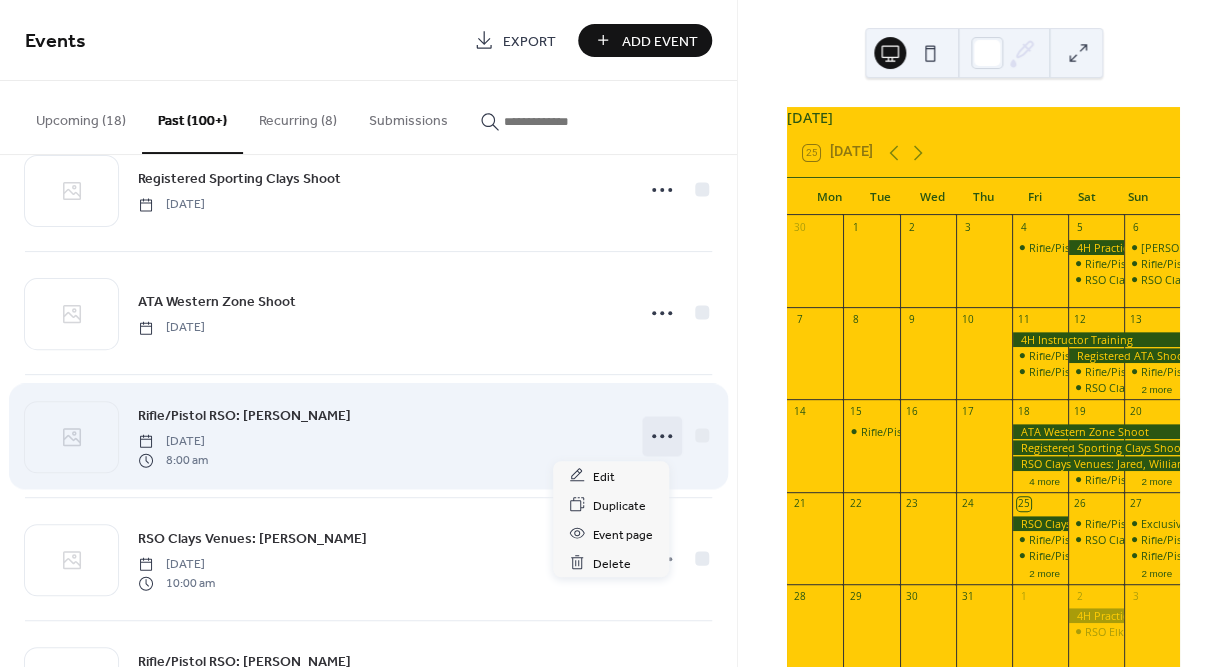 click 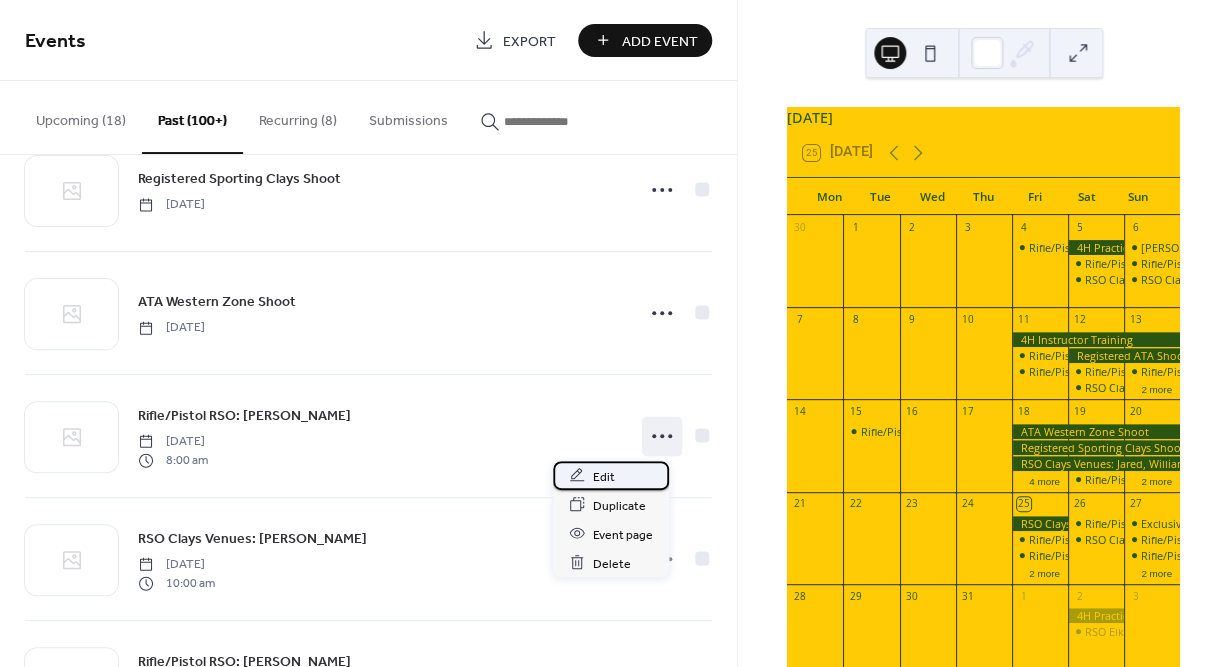 click on "Edit" at bounding box center [604, 476] 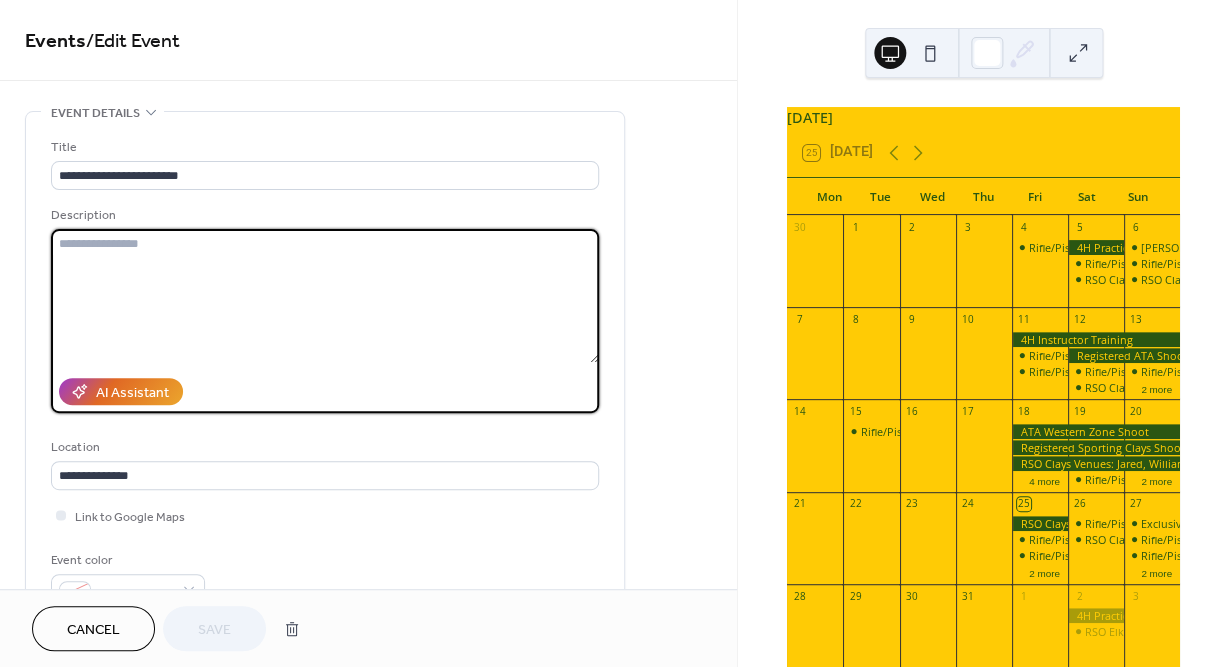 click at bounding box center (325, 296) 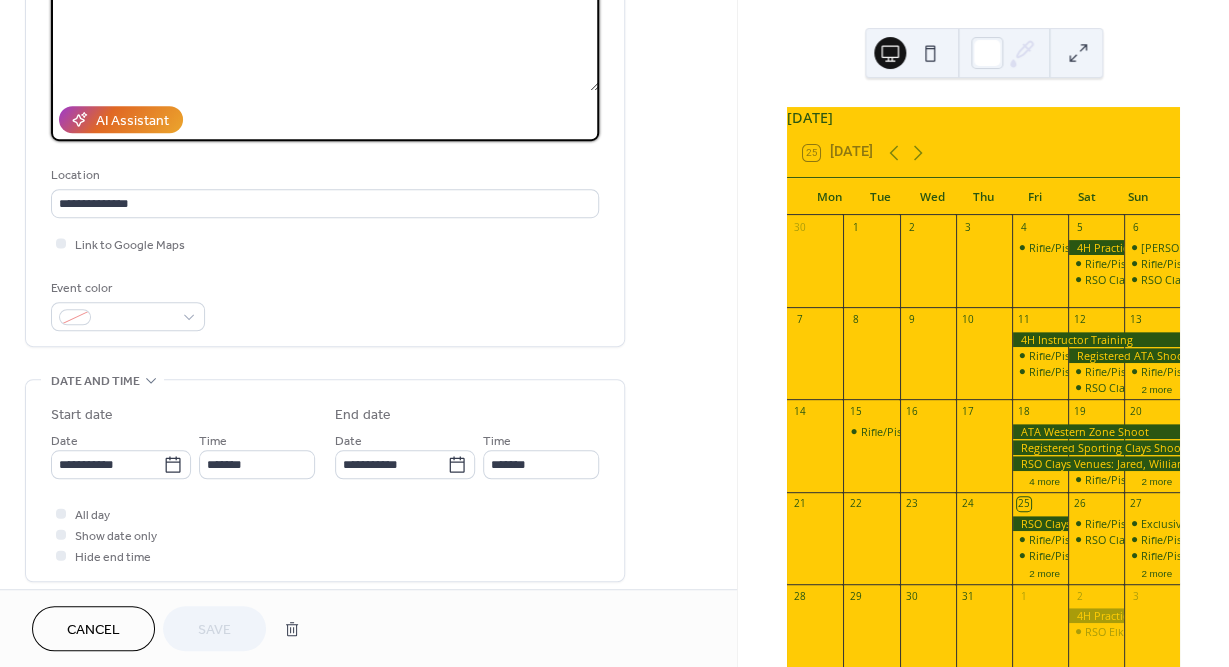 scroll, scrollTop: 281, scrollLeft: 0, axis: vertical 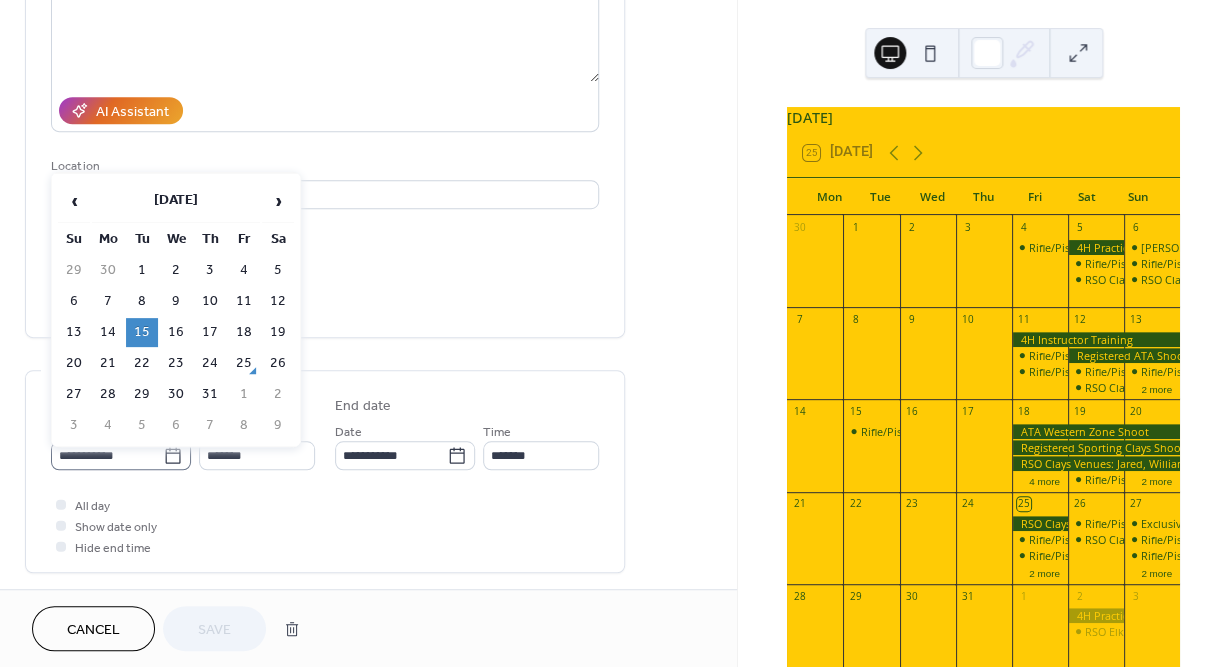 click 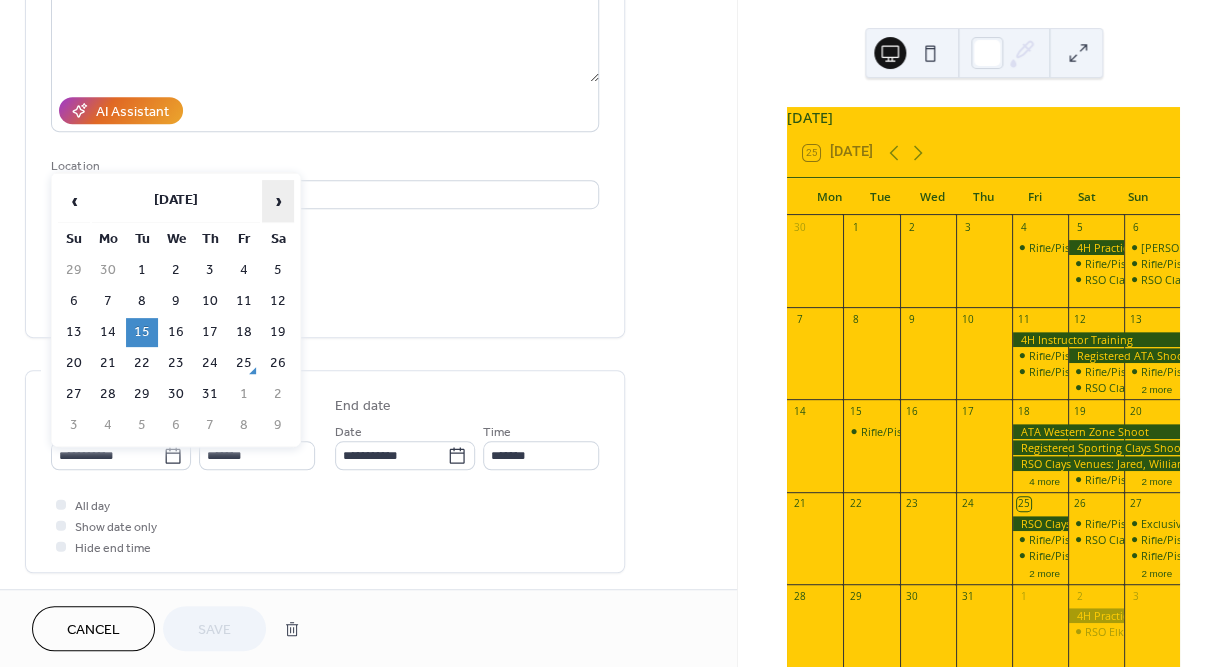 click on "›" at bounding box center [278, 201] 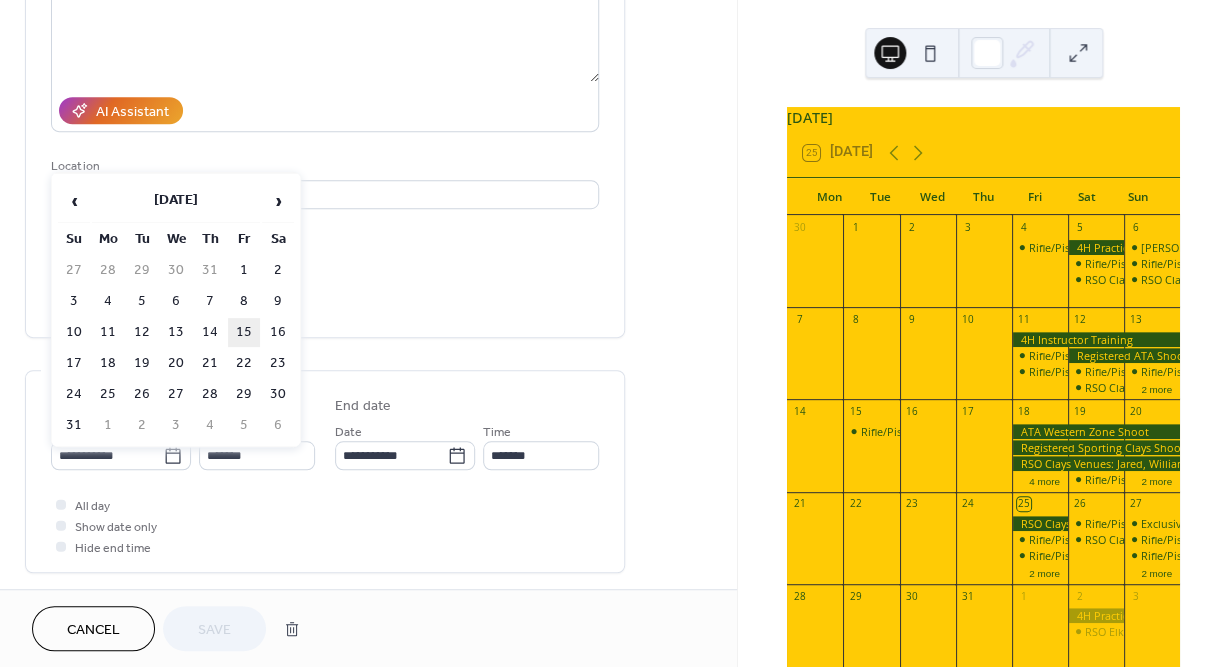 click on "15" at bounding box center [244, 332] 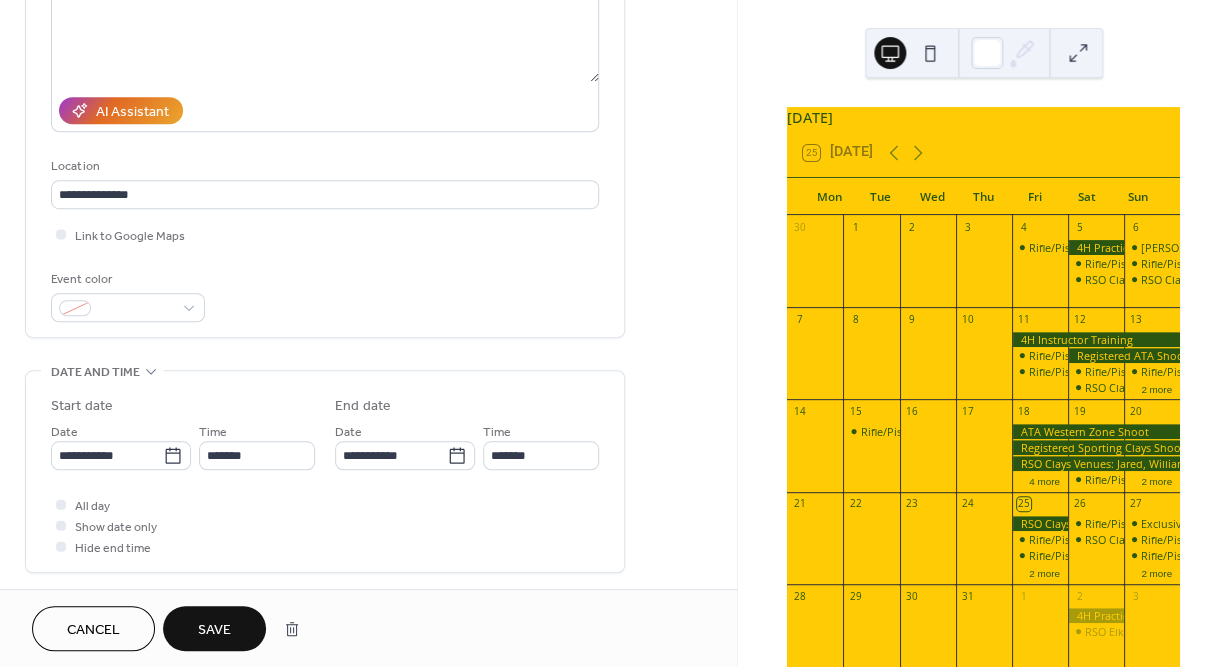 click on "Save" at bounding box center [214, 630] 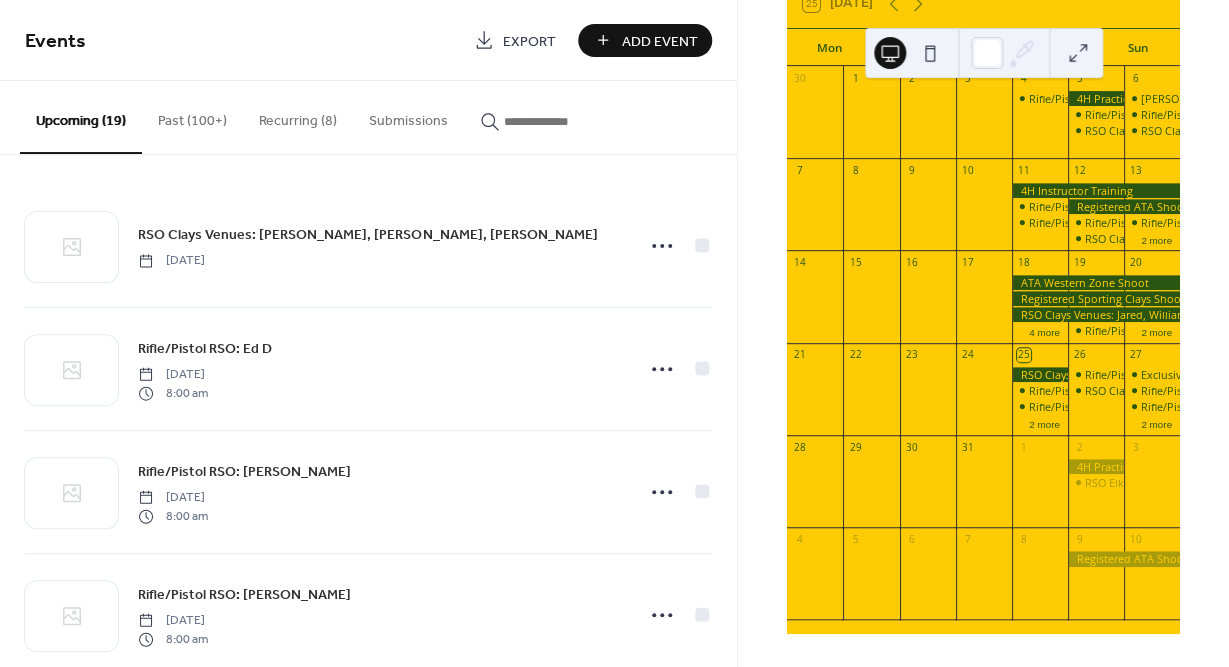 scroll, scrollTop: 0, scrollLeft: 0, axis: both 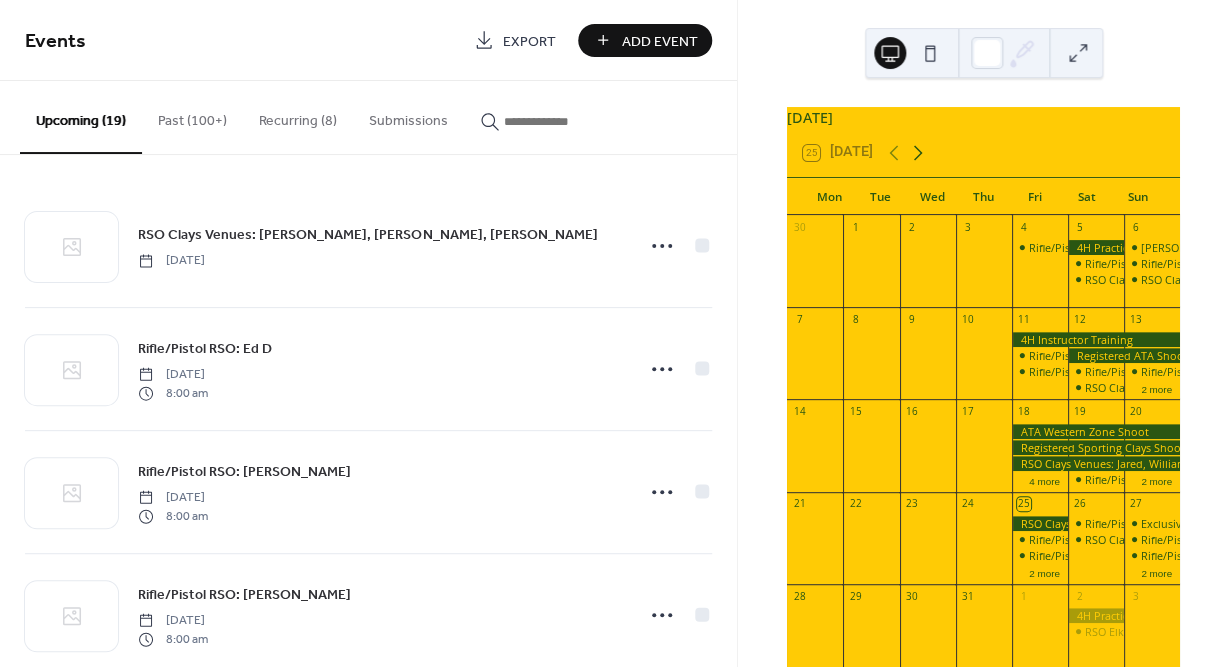click 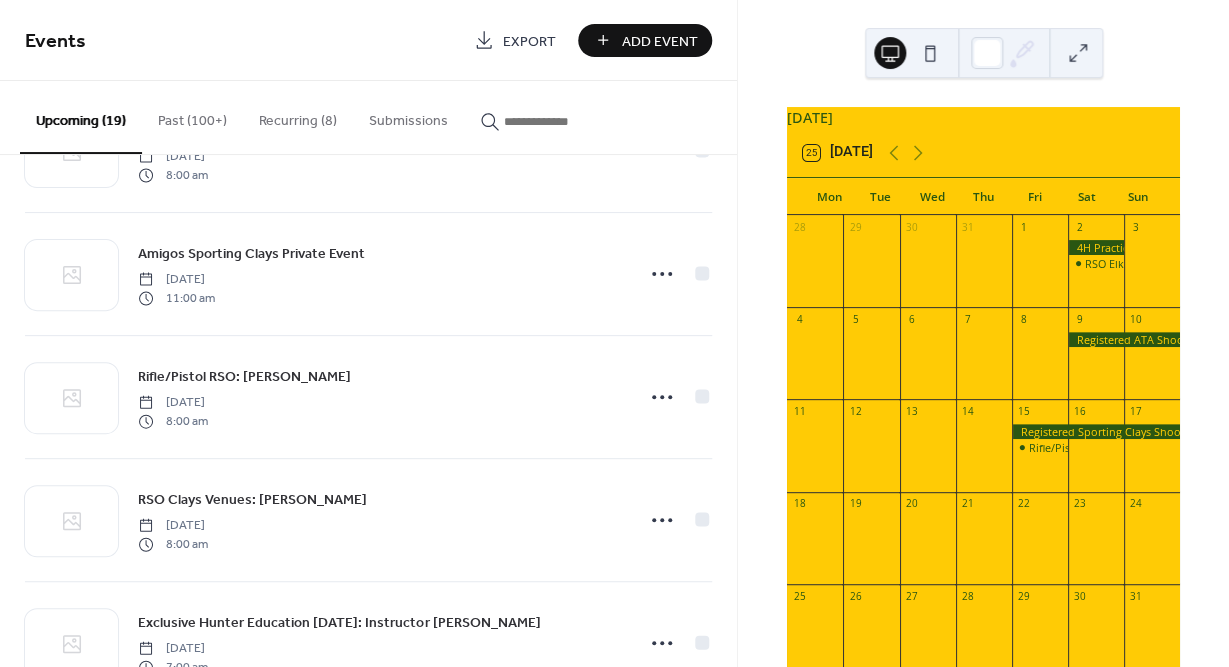 scroll, scrollTop: 0, scrollLeft: 0, axis: both 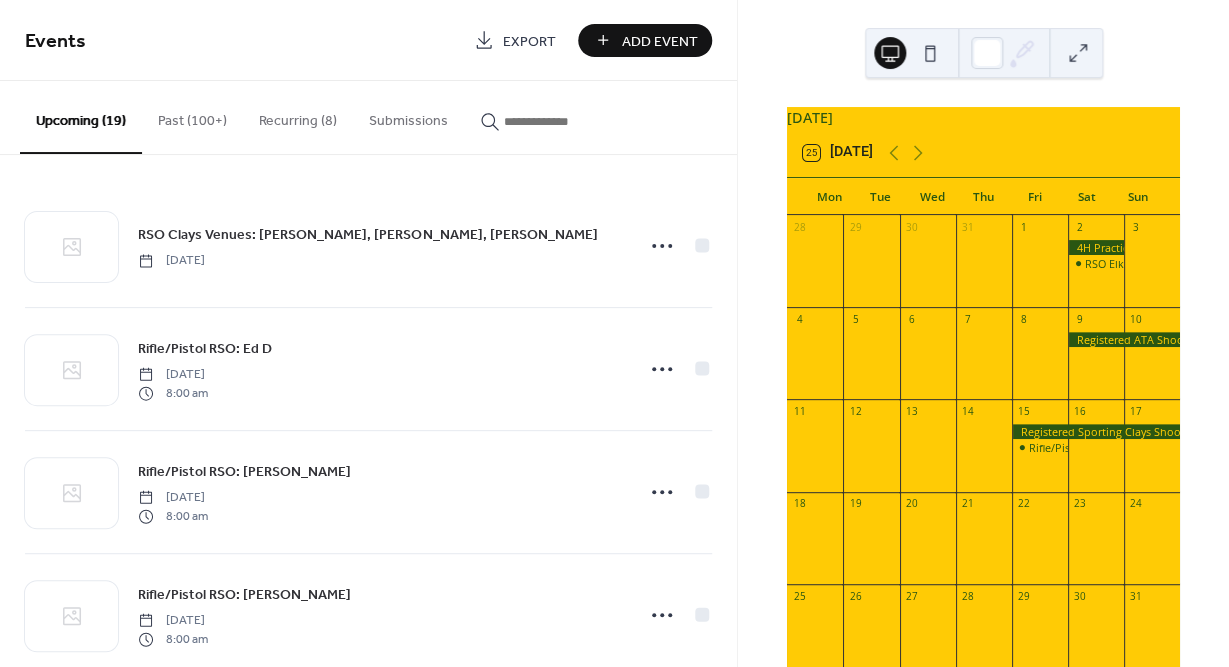 click on "Add Event" at bounding box center [659, 41] 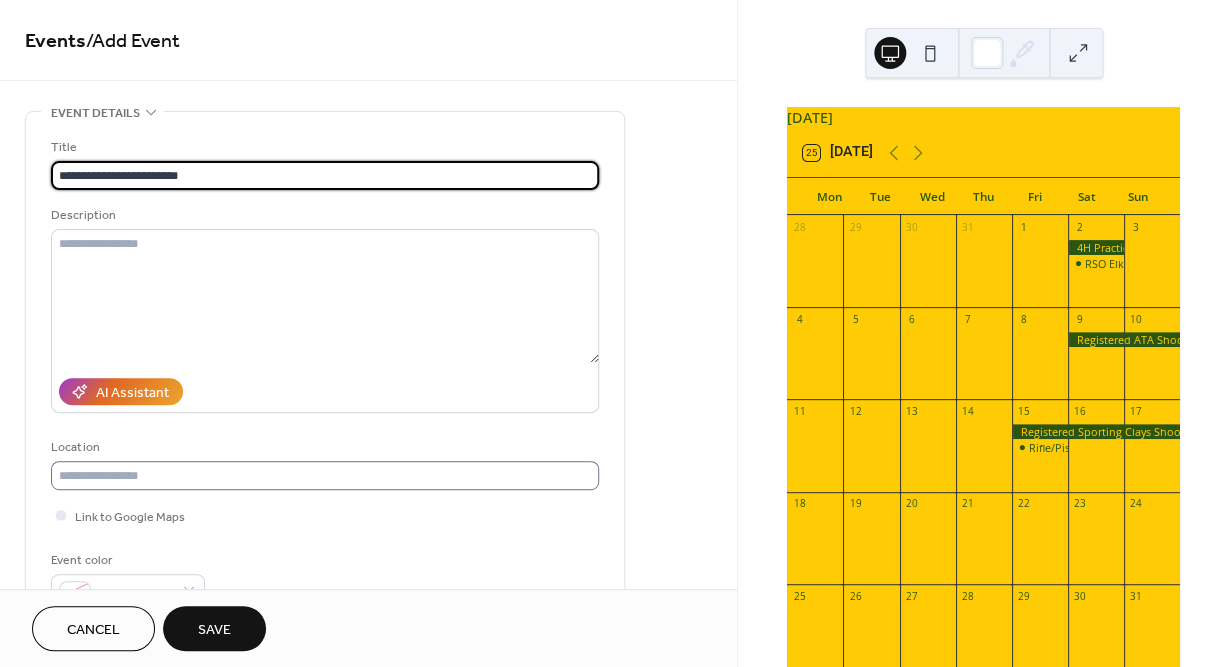 type on "**********" 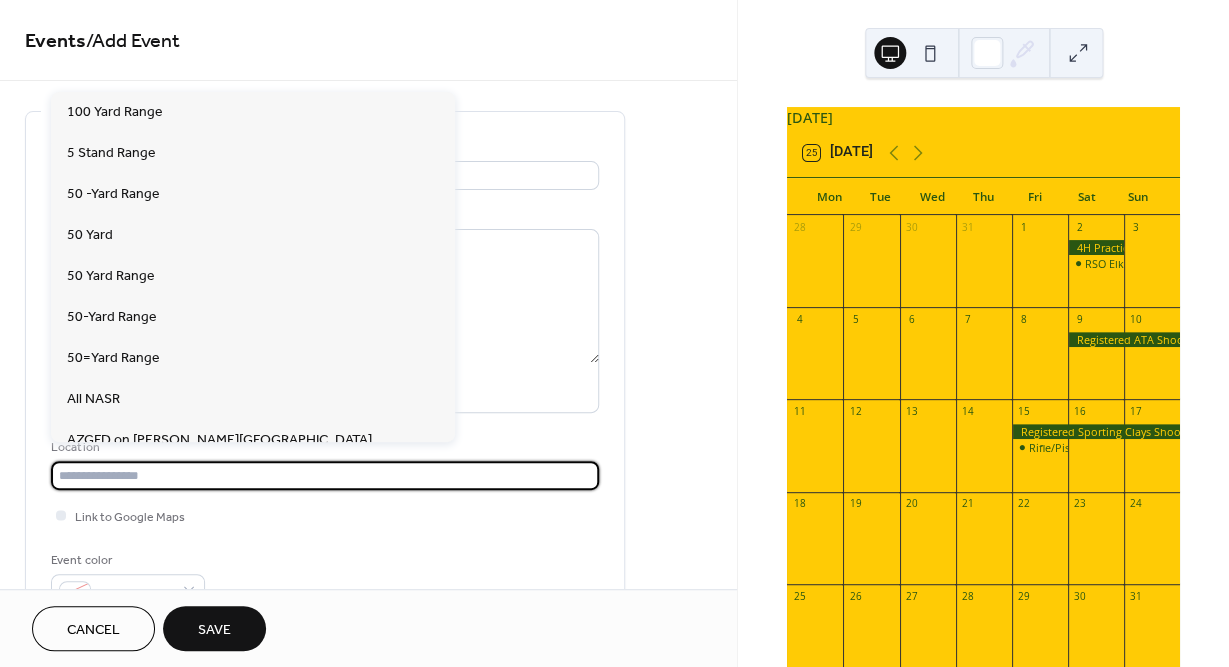 click at bounding box center [325, 475] 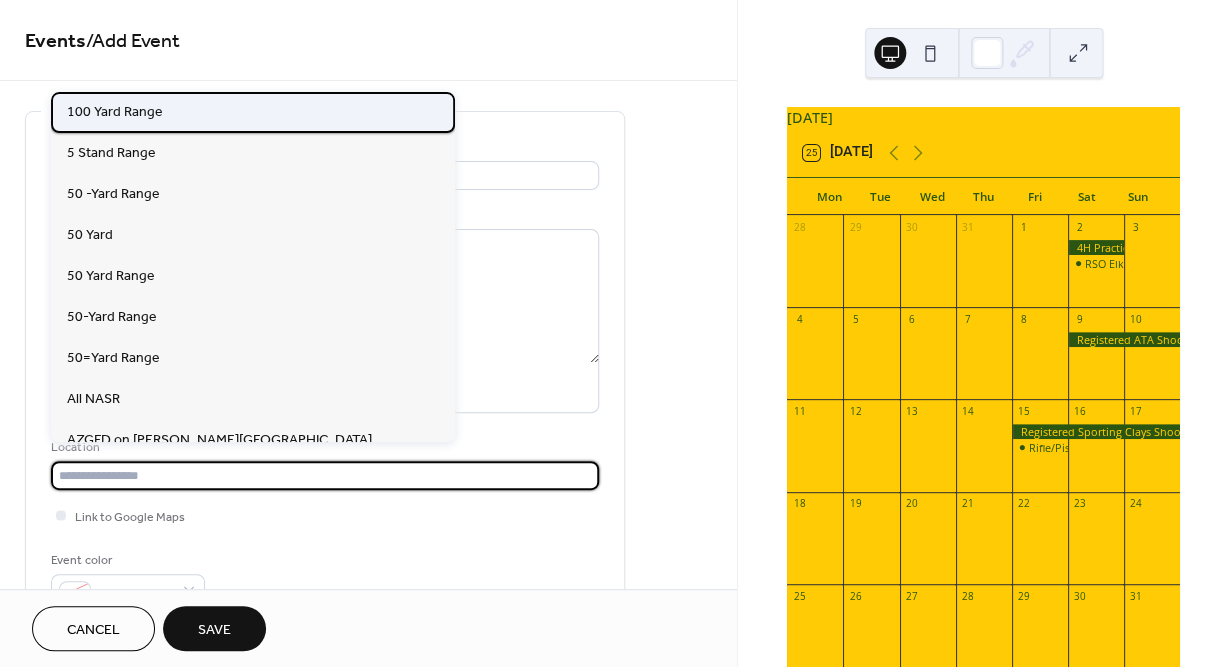 click on "100 Yard Range" at bounding box center (115, 111) 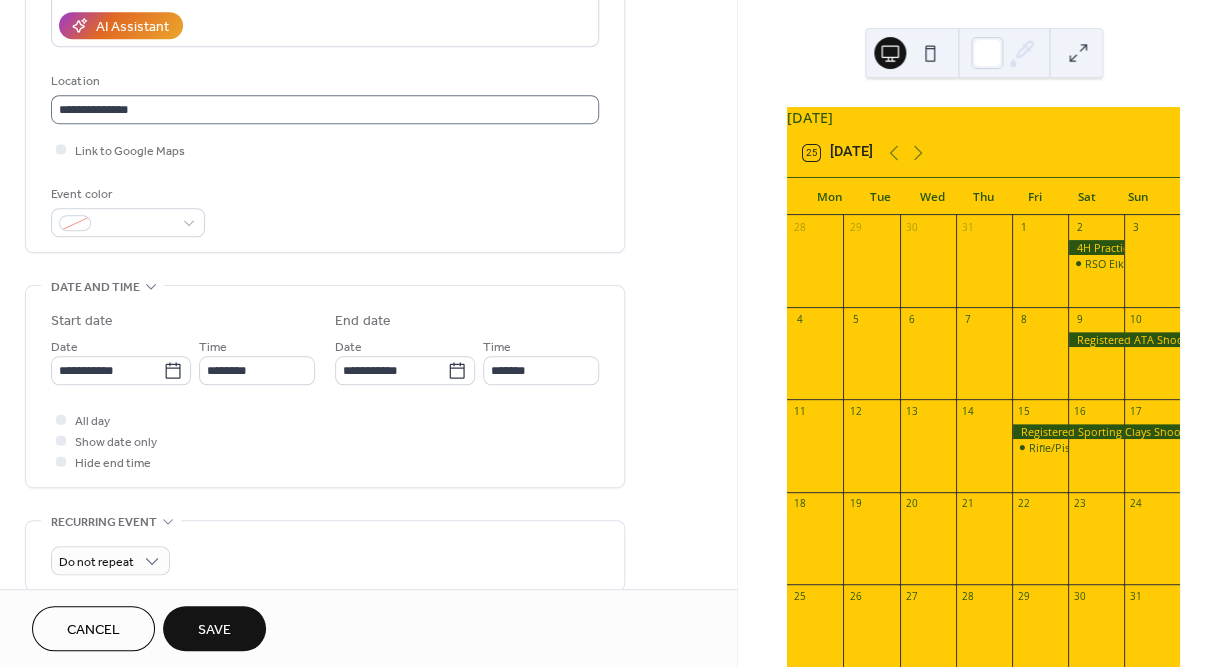 scroll, scrollTop: 370, scrollLeft: 0, axis: vertical 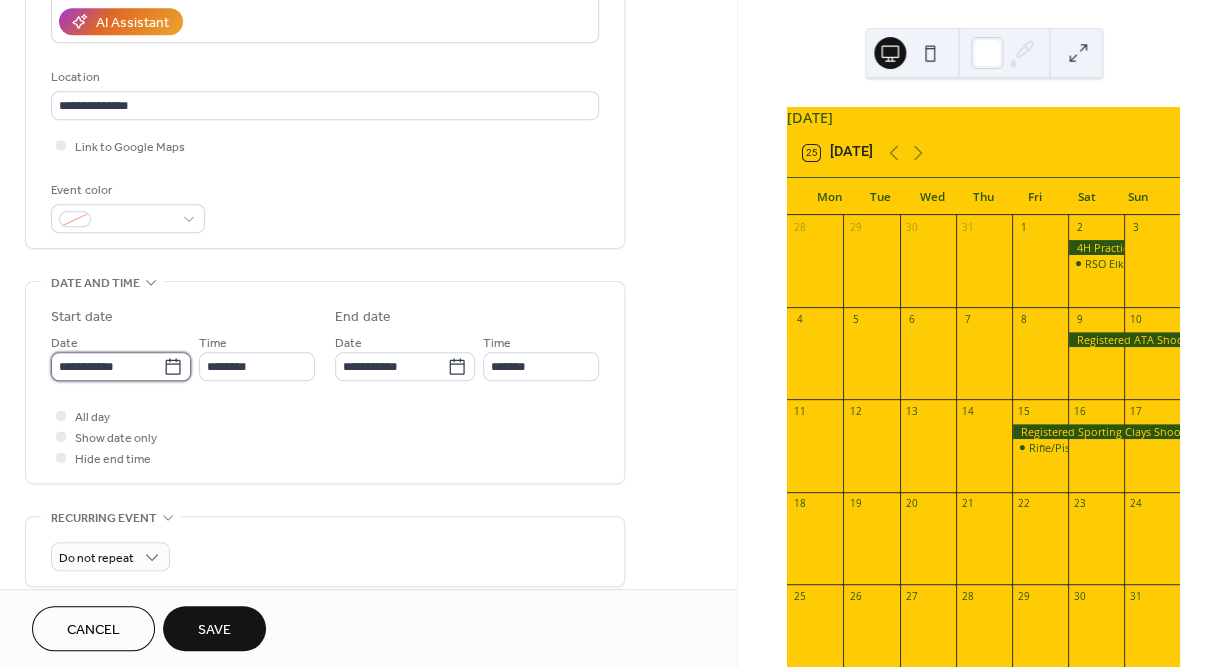 click on "**********" at bounding box center [107, 366] 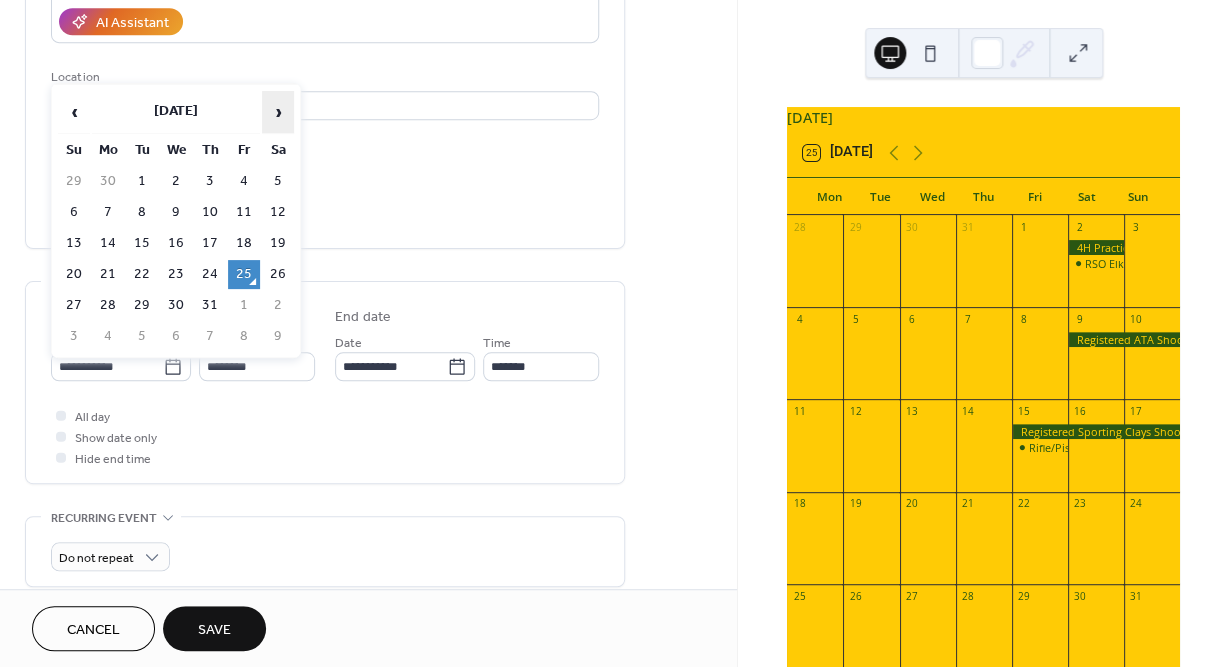 click on "›" at bounding box center [278, 112] 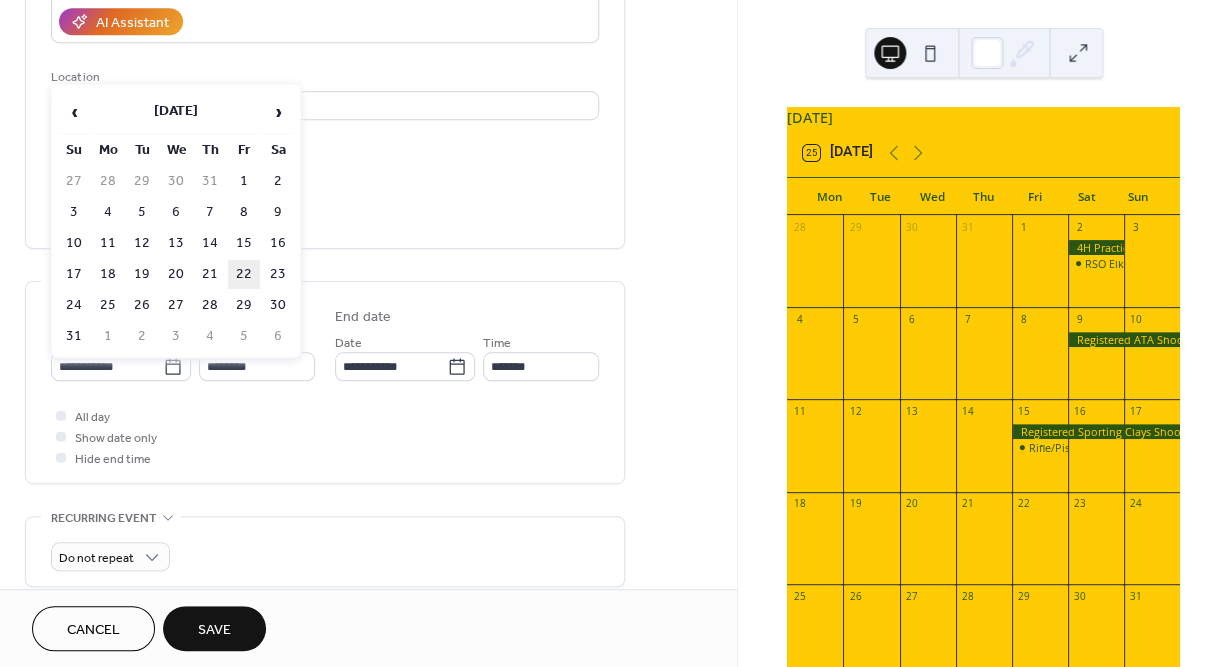 click on "22" at bounding box center [244, 274] 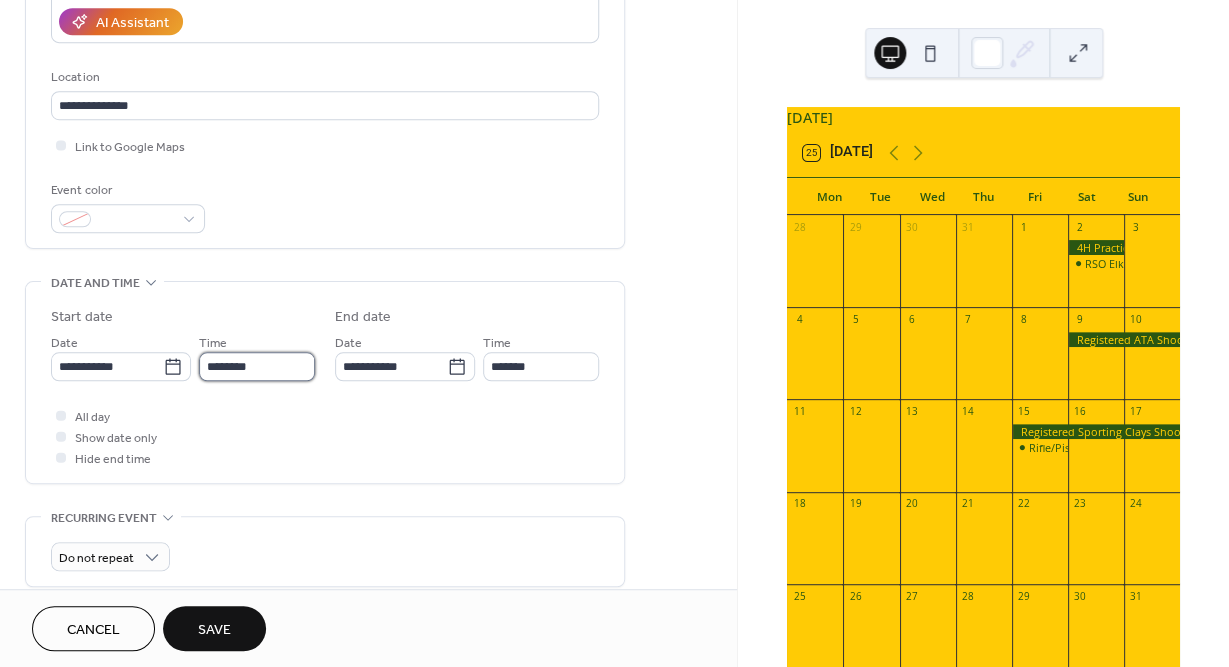 click on "********" at bounding box center [257, 366] 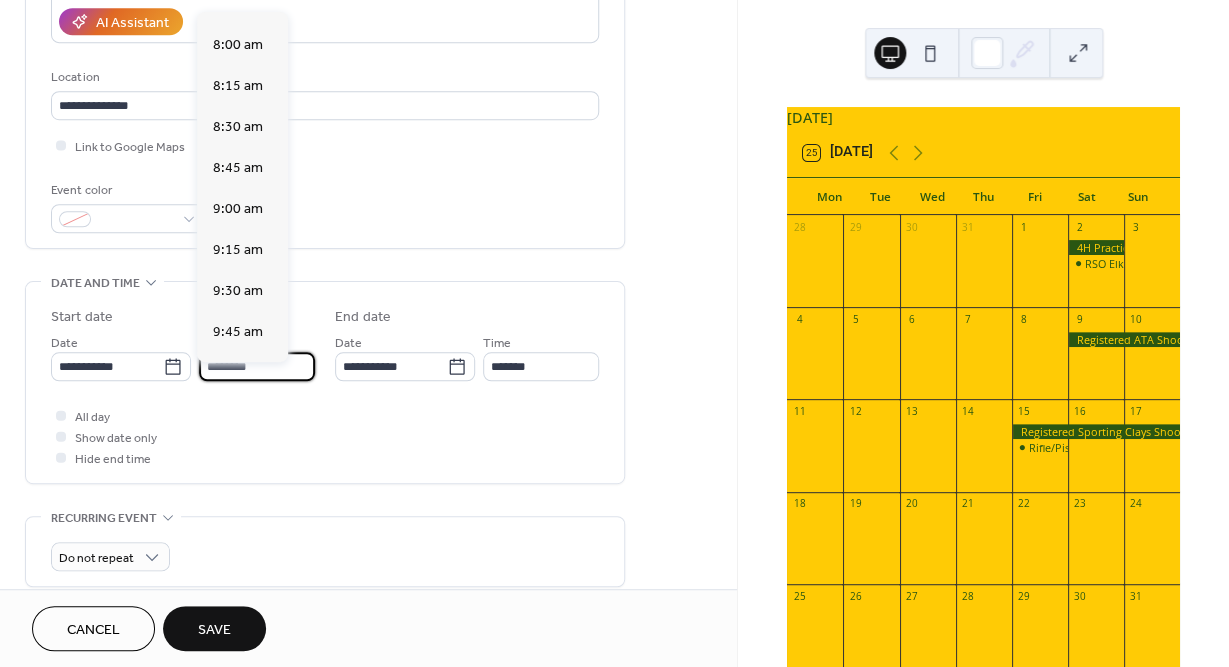 scroll, scrollTop: 1283, scrollLeft: 0, axis: vertical 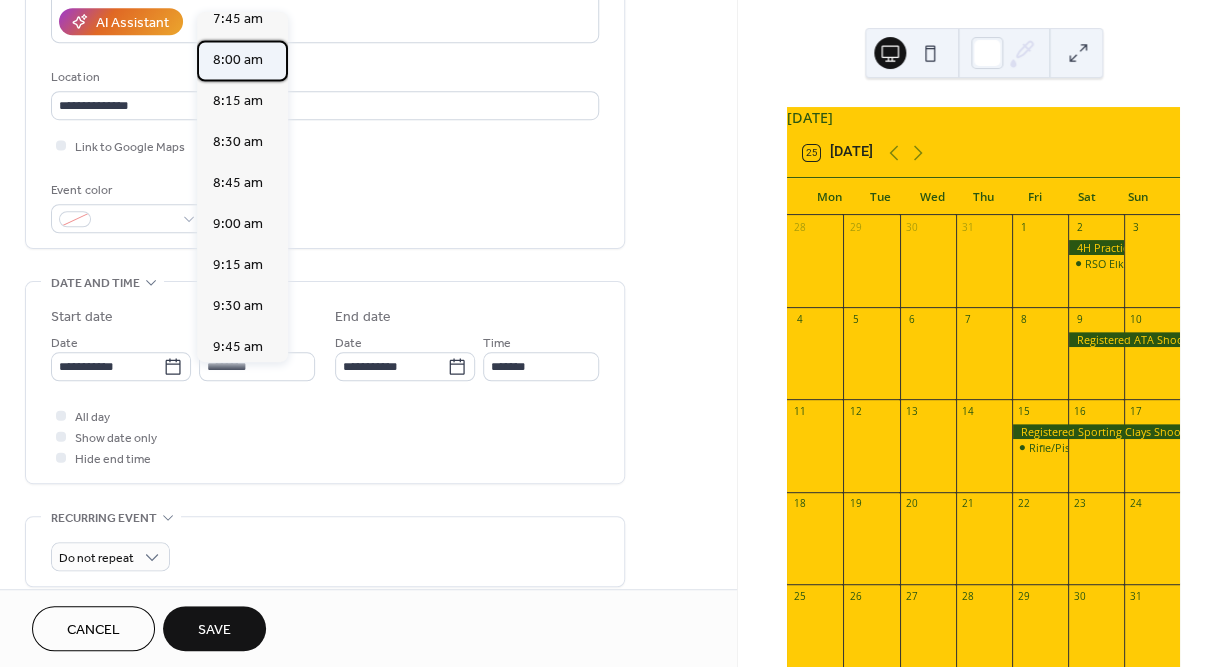 click on "8:00 am" at bounding box center (238, 60) 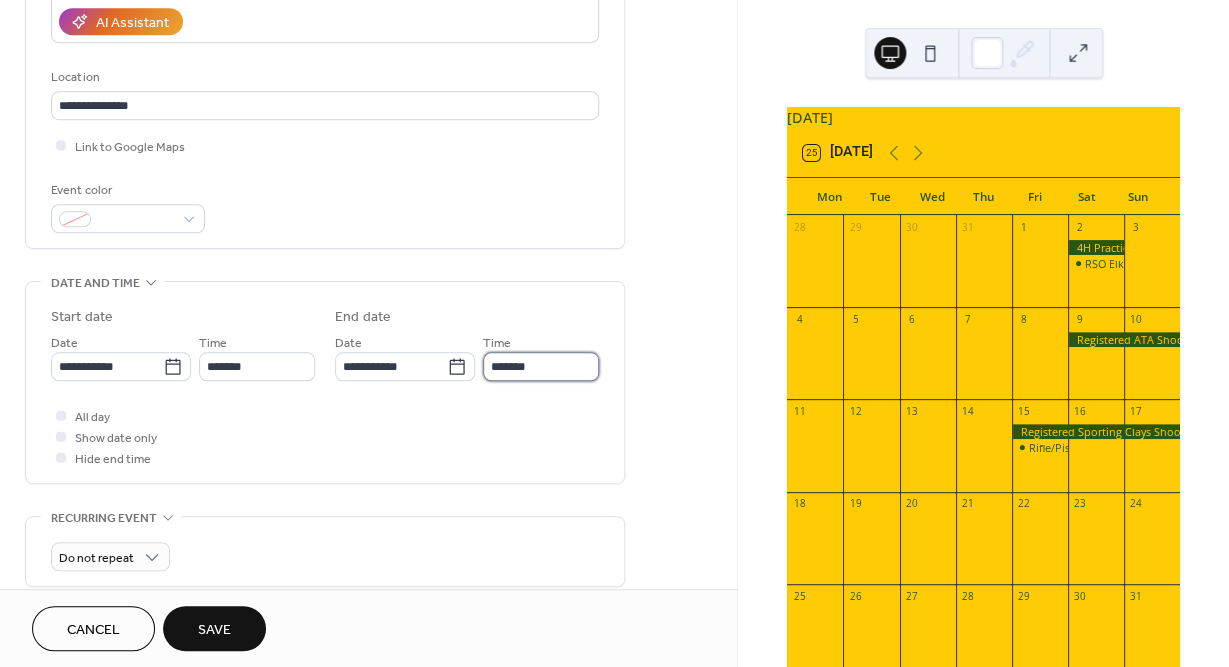 click on "*******" at bounding box center [541, 366] 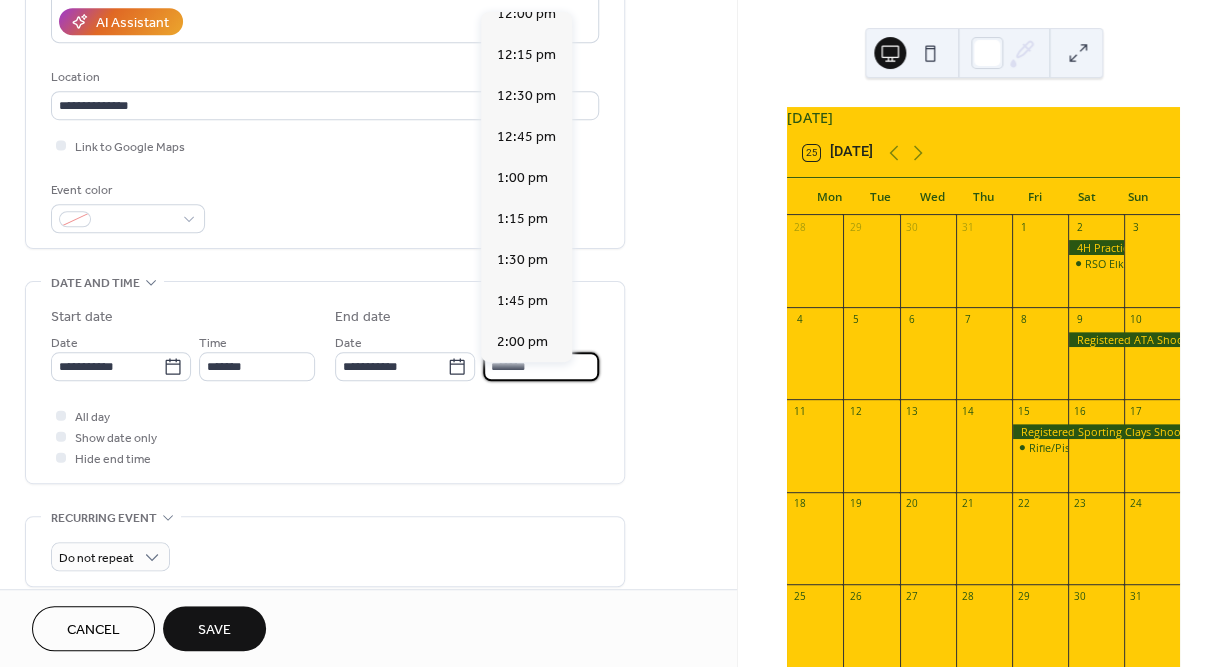 scroll, scrollTop: 644, scrollLeft: 0, axis: vertical 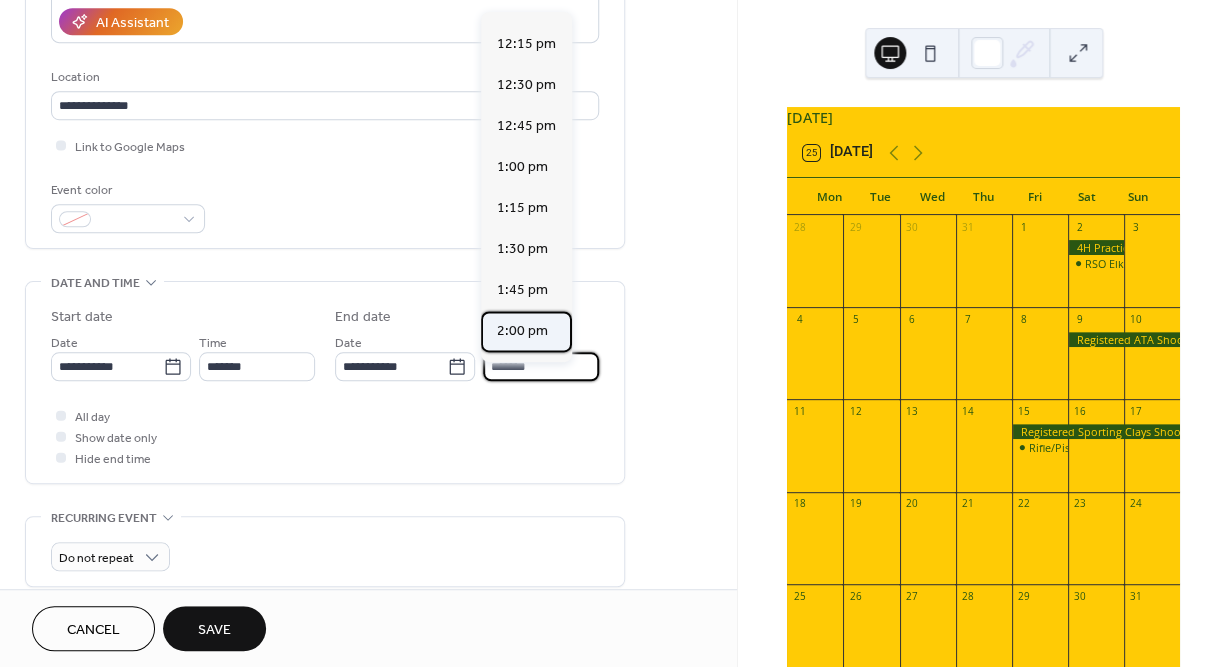 click on "2:00 pm" at bounding box center [522, 330] 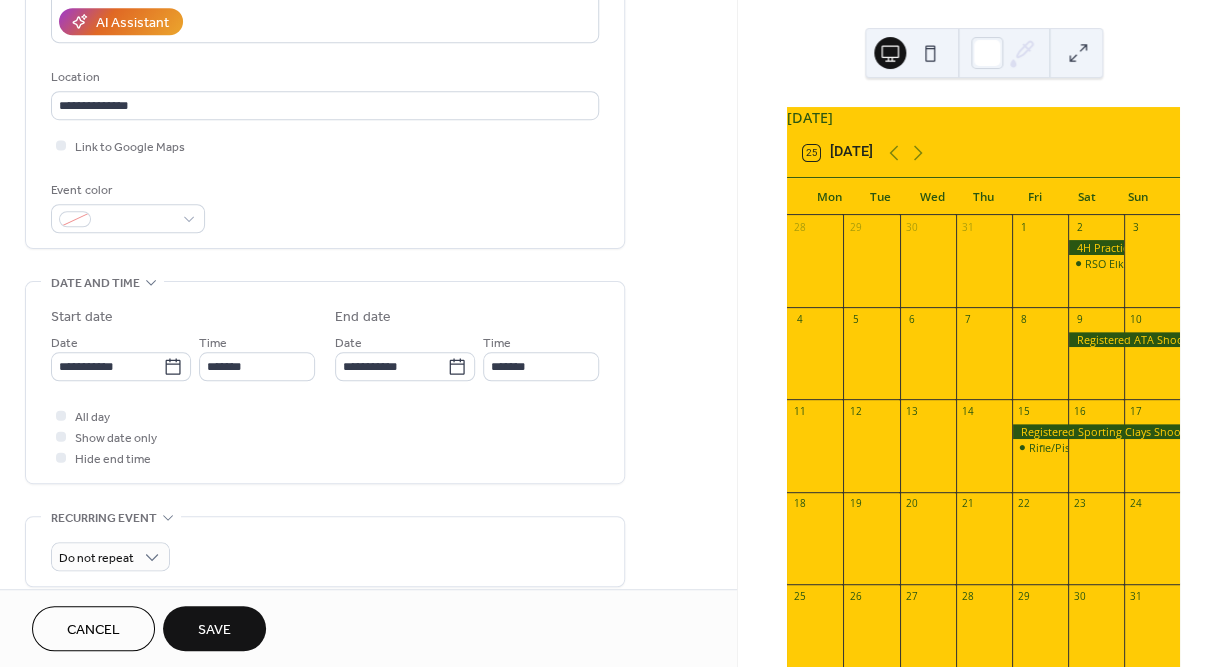 type on "*******" 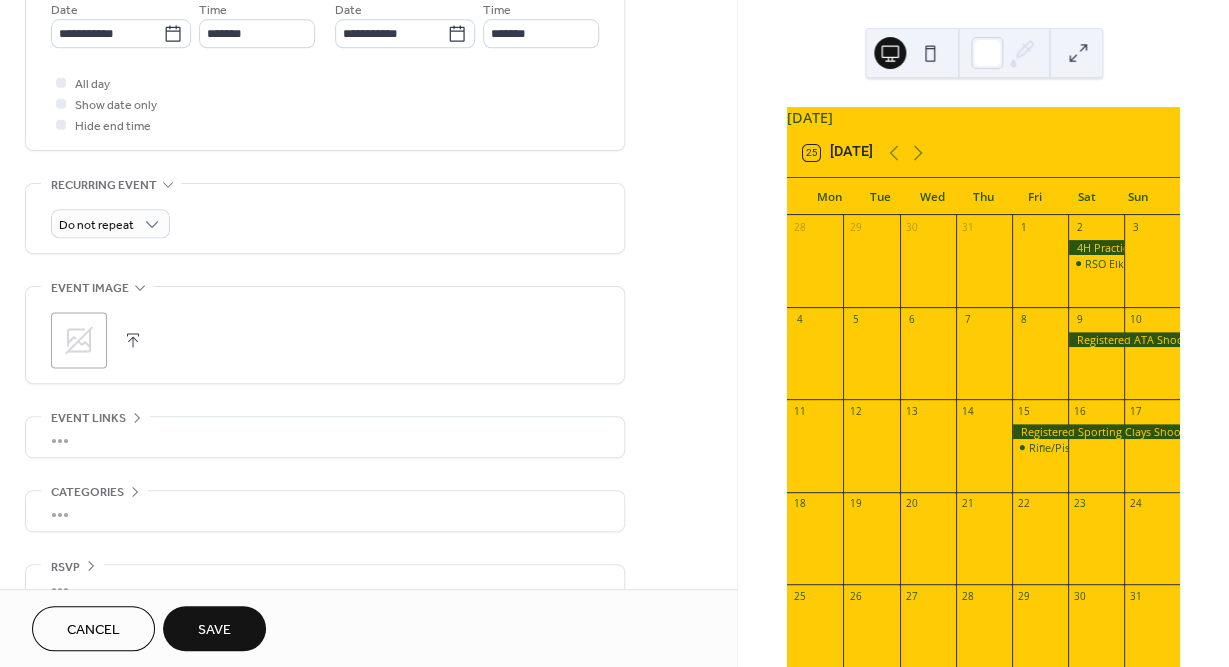 scroll, scrollTop: 769, scrollLeft: 0, axis: vertical 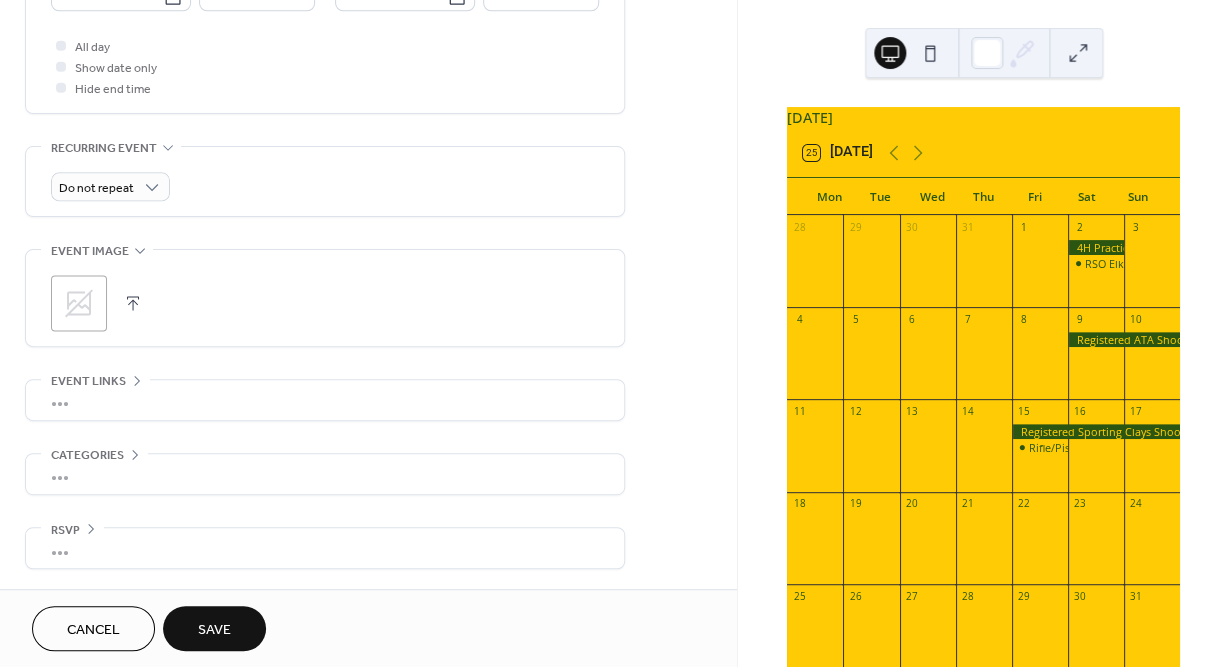 click on "Save" at bounding box center (214, 630) 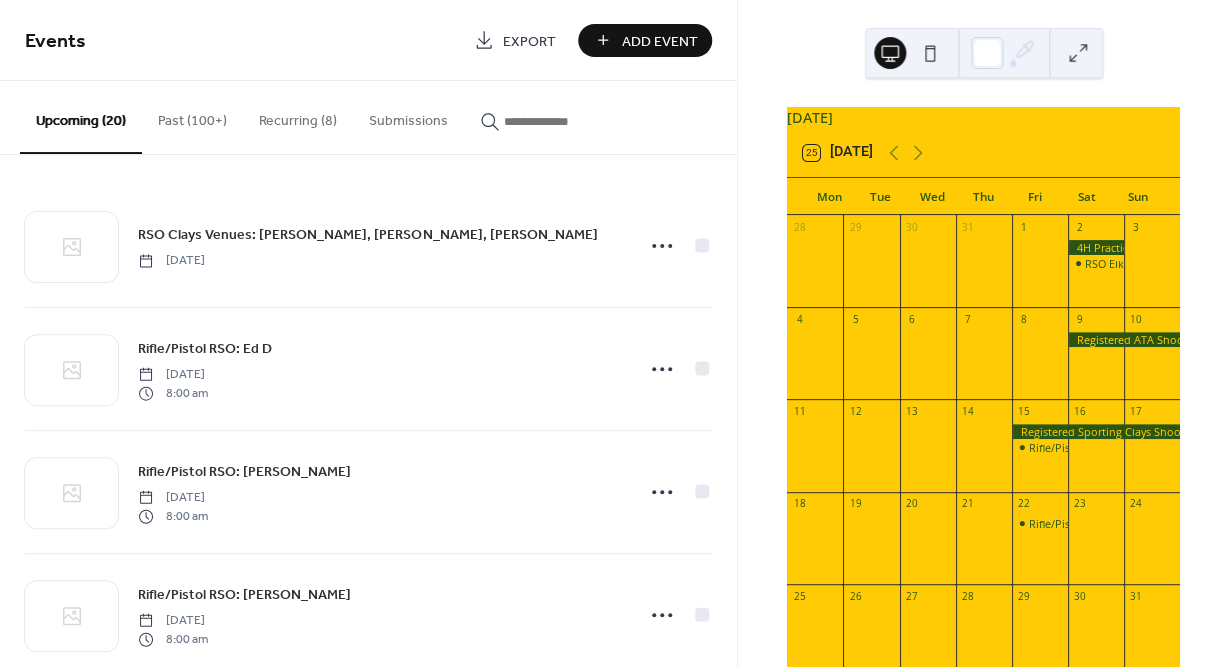 click on "Add Event" at bounding box center (659, 41) 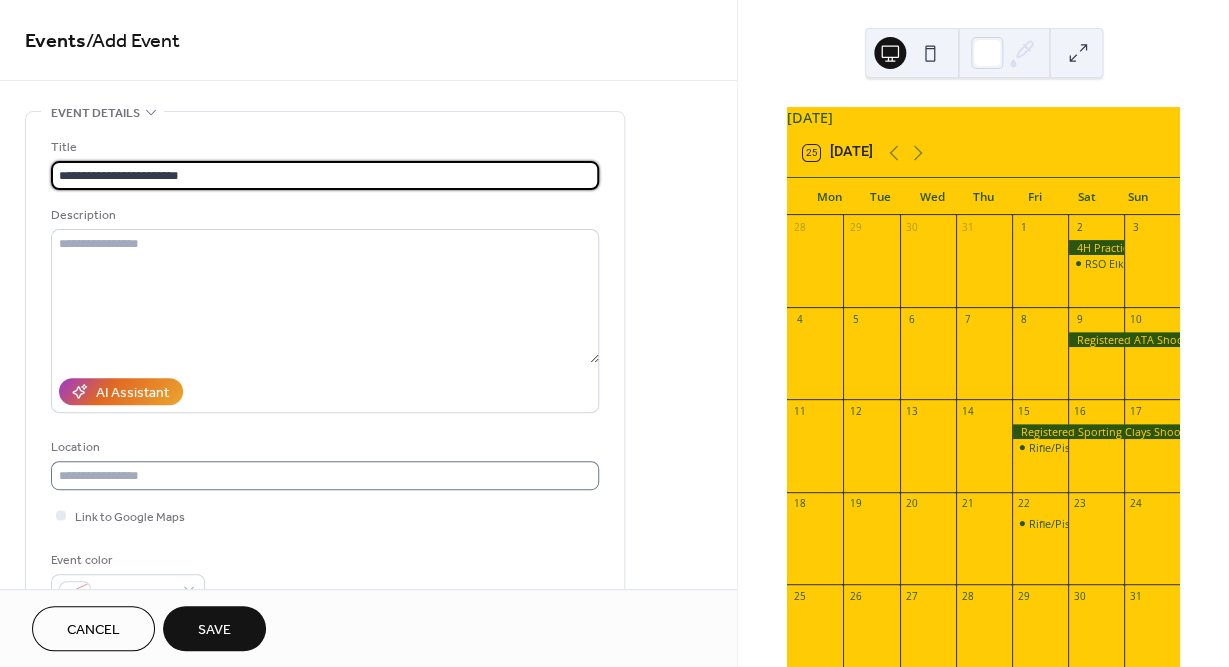 type on "**********" 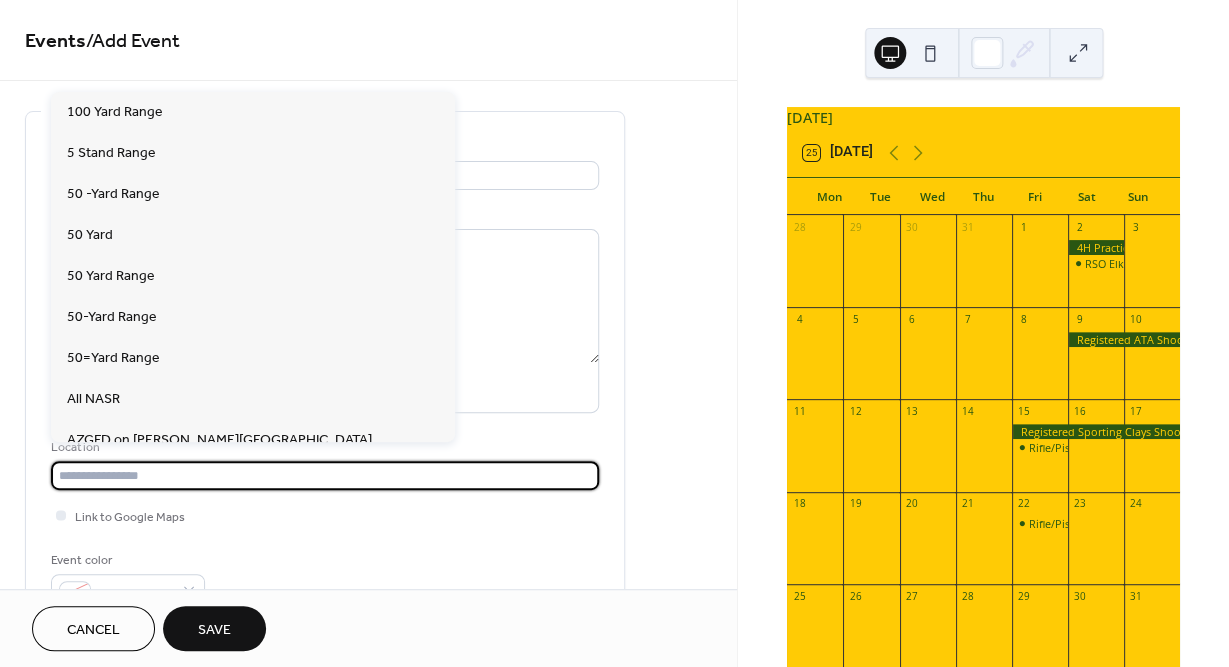 click at bounding box center (325, 475) 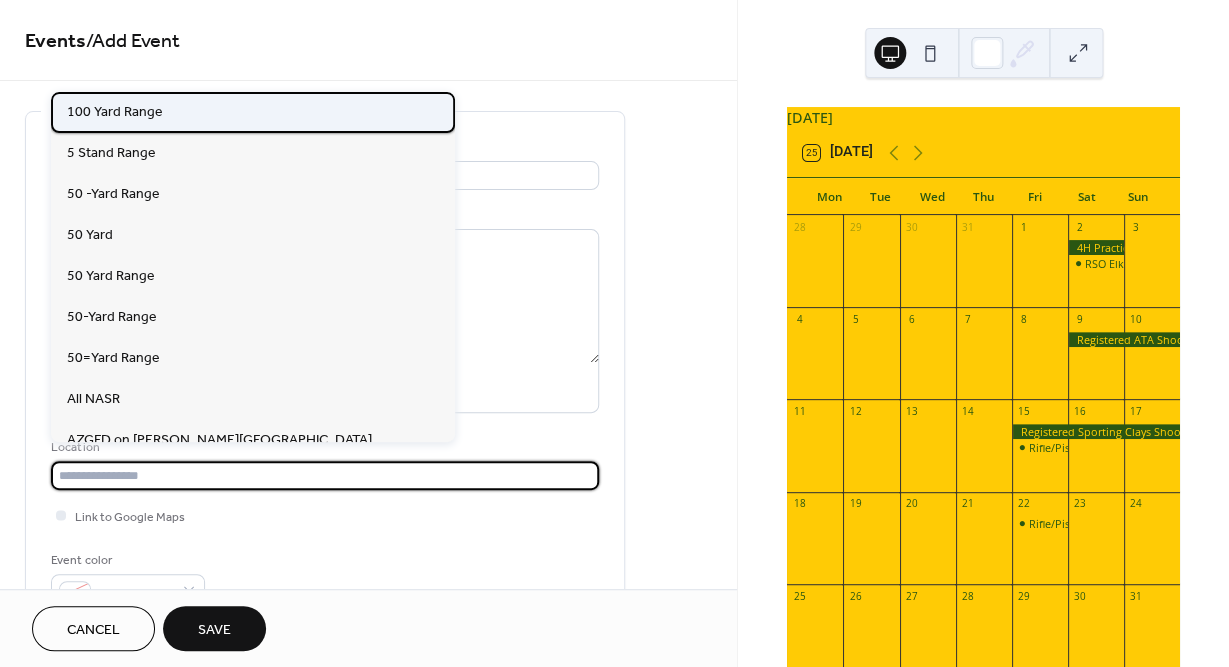 click on "100 Yard Range" at bounding box center (115, 111) 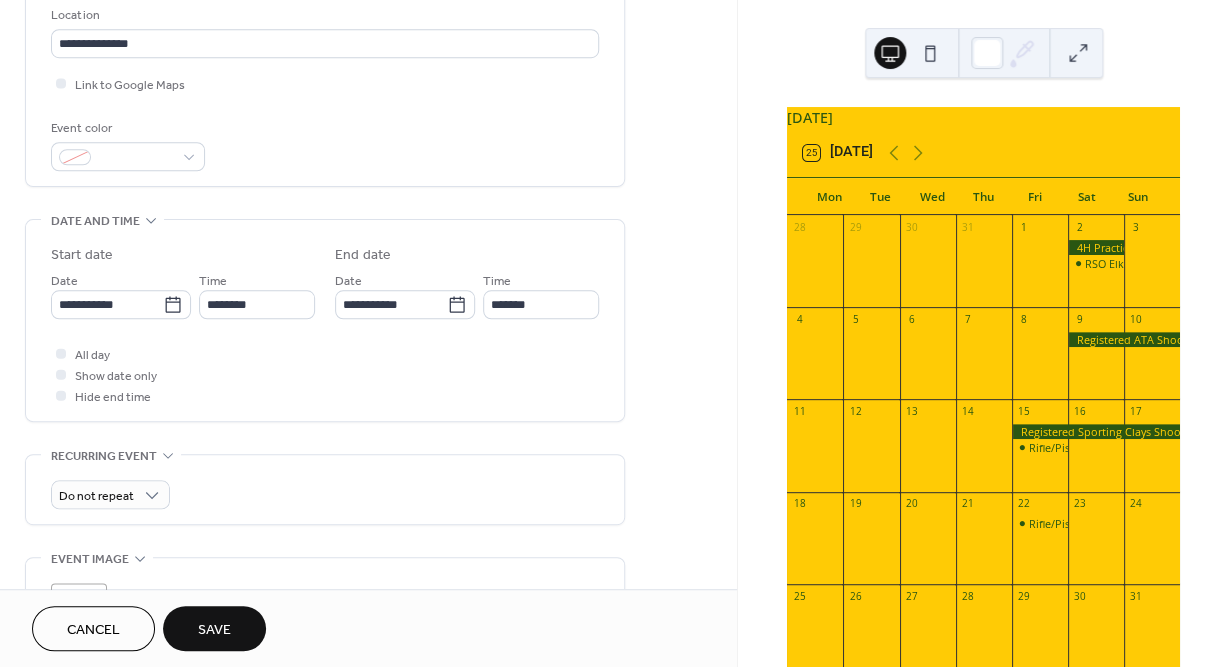 scroll, scrollTop: 469, scrollLeft: 0, axis: vertical 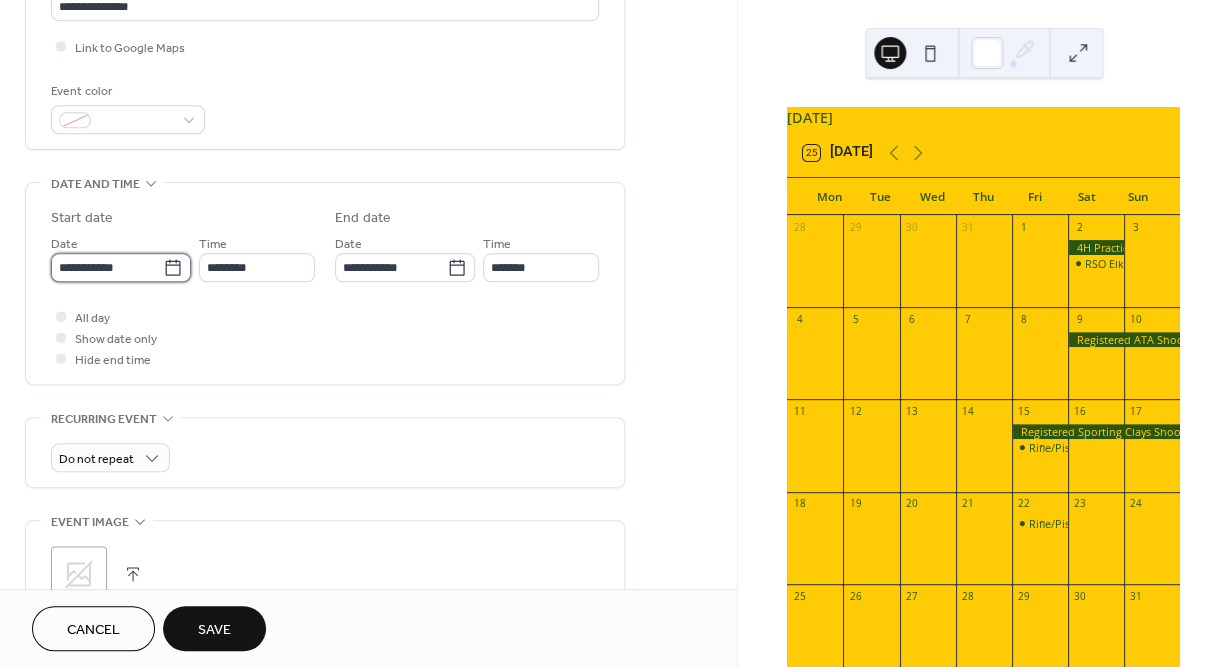 click on "**********" at bounding box center (107, 267) 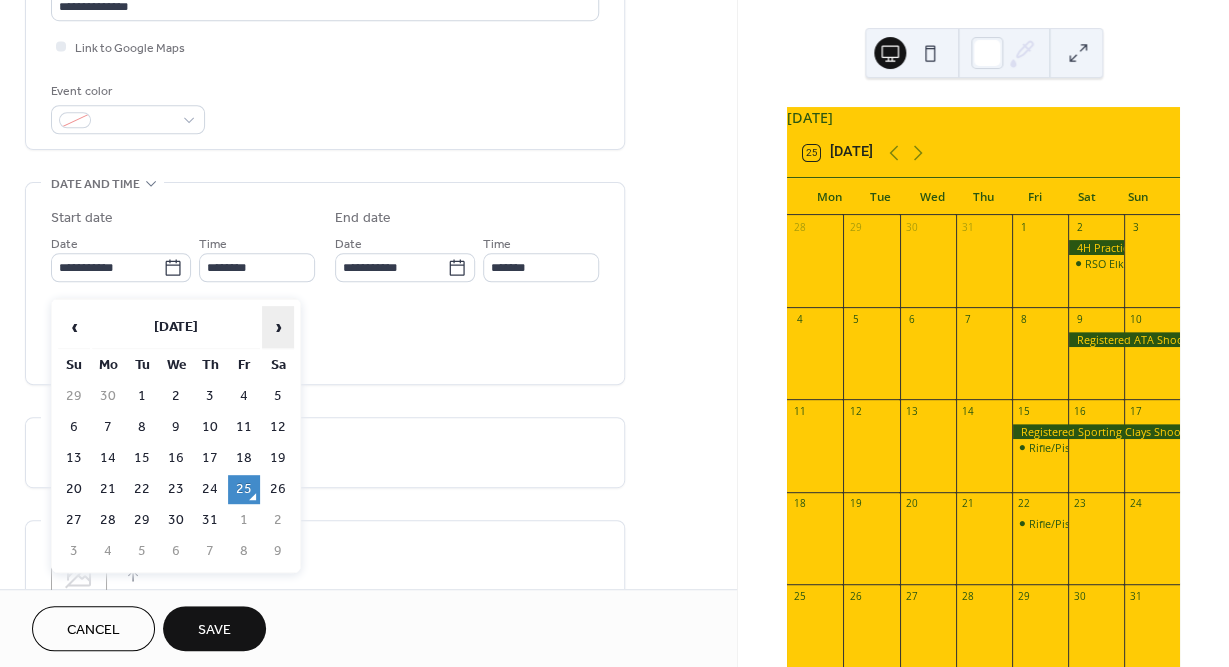 click on "›" at bounding box center (278, 327) 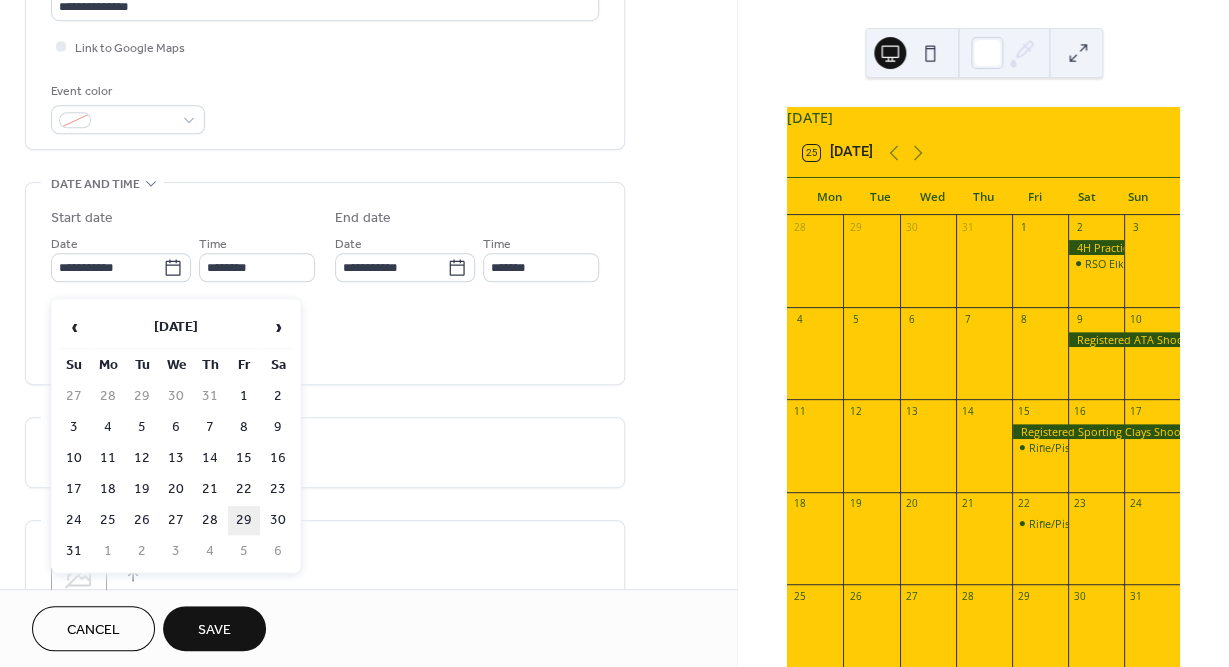 click on "29" at bounding box center (244, 520) 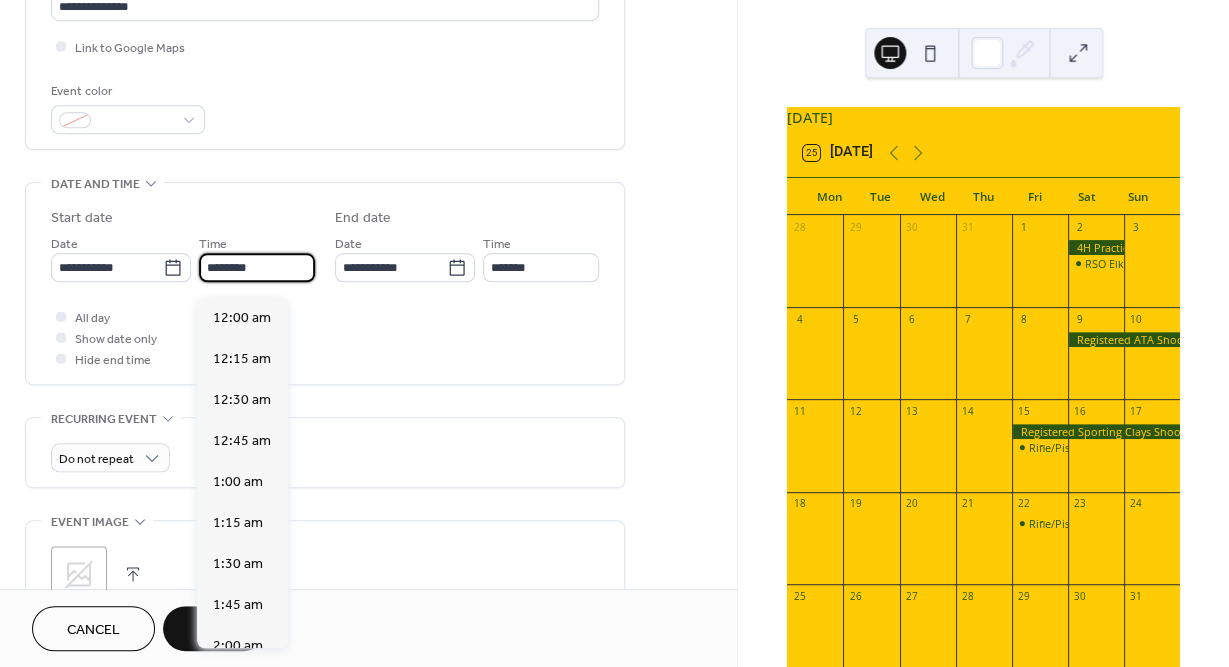 click on "********" at bounding box center (257, 267) 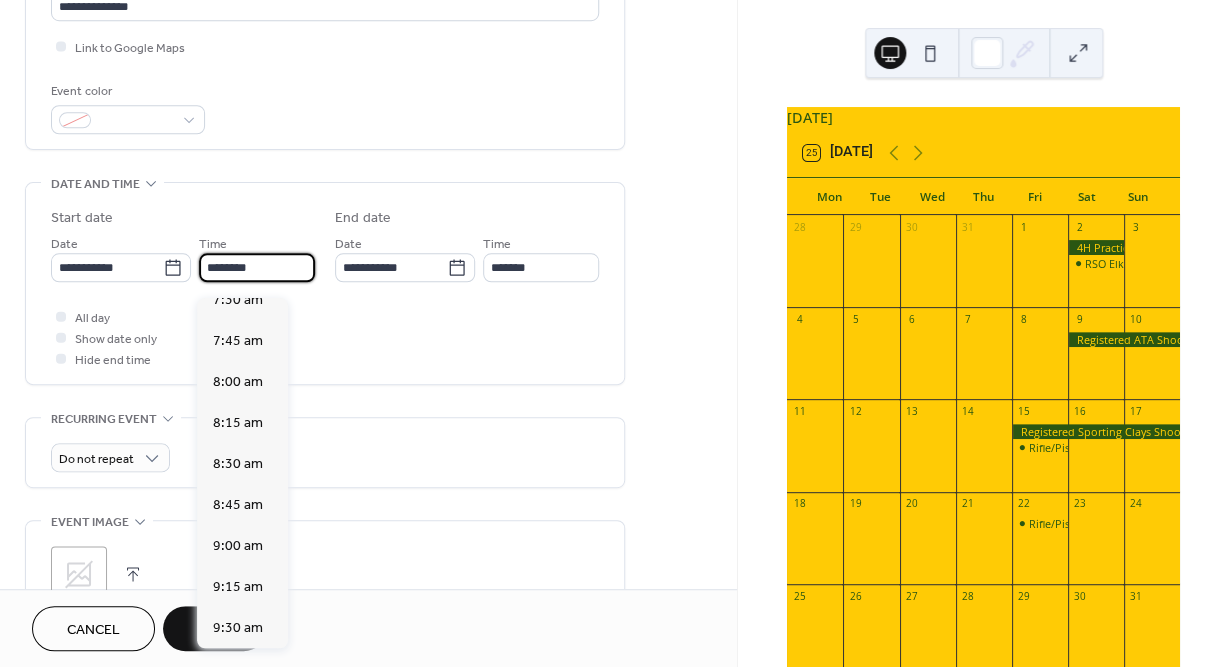 scroll, scrollTop: 1134, scrollLeft: 0, axis: vertical 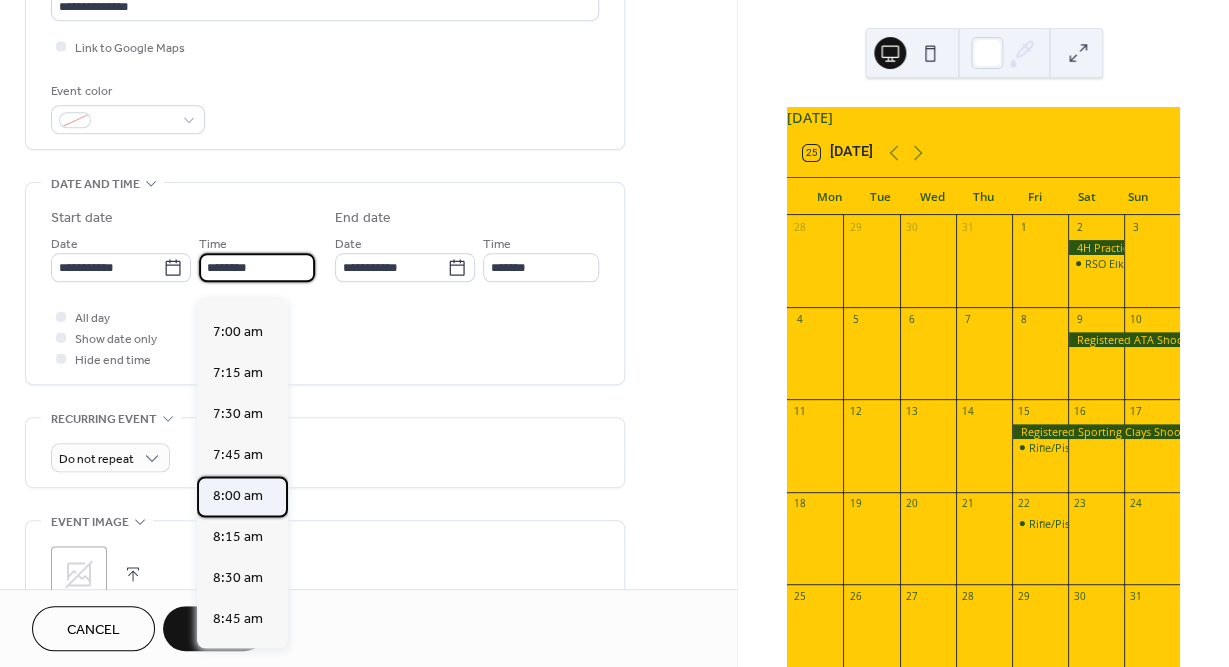 click on "8:00 am" at bounding box center [238, 496] 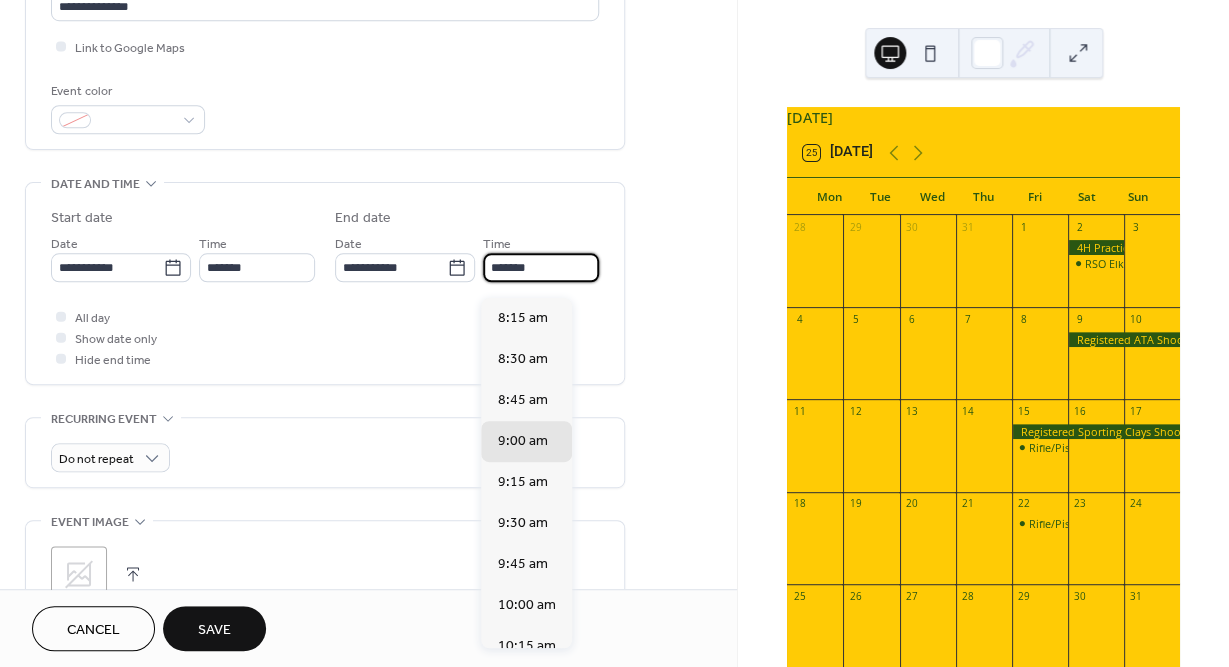 click on "*******" at bounding box center (541, 267) 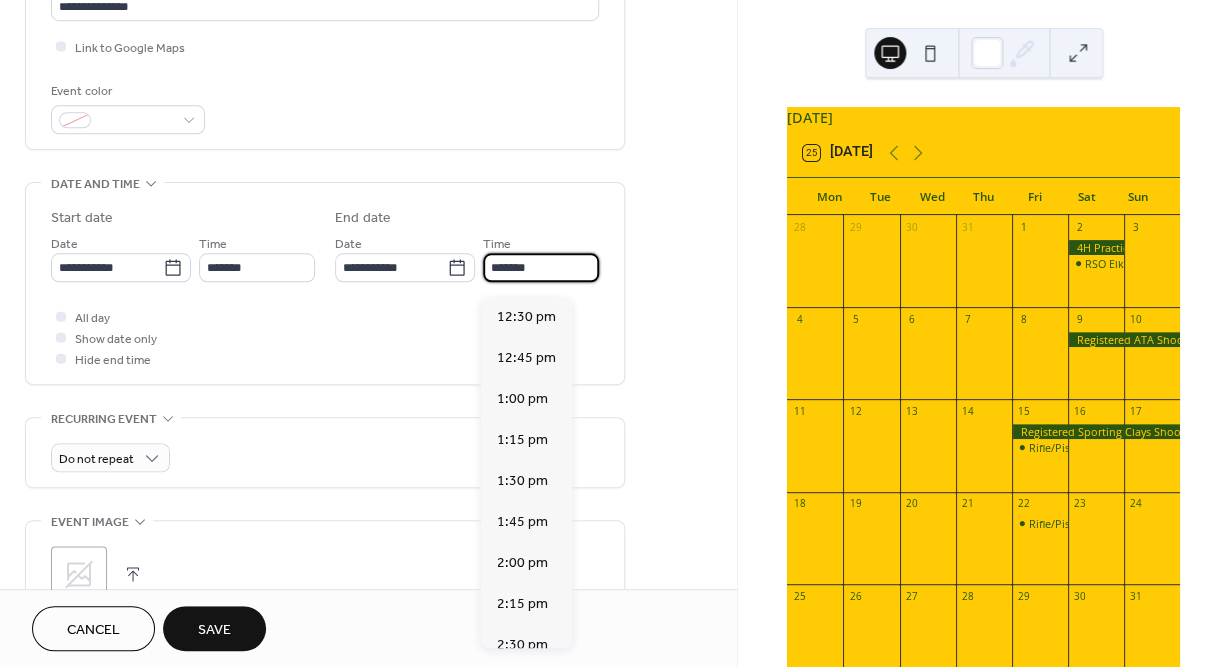 scroll, scrollTop: 701, scrollLeft: 0, axis: vertical 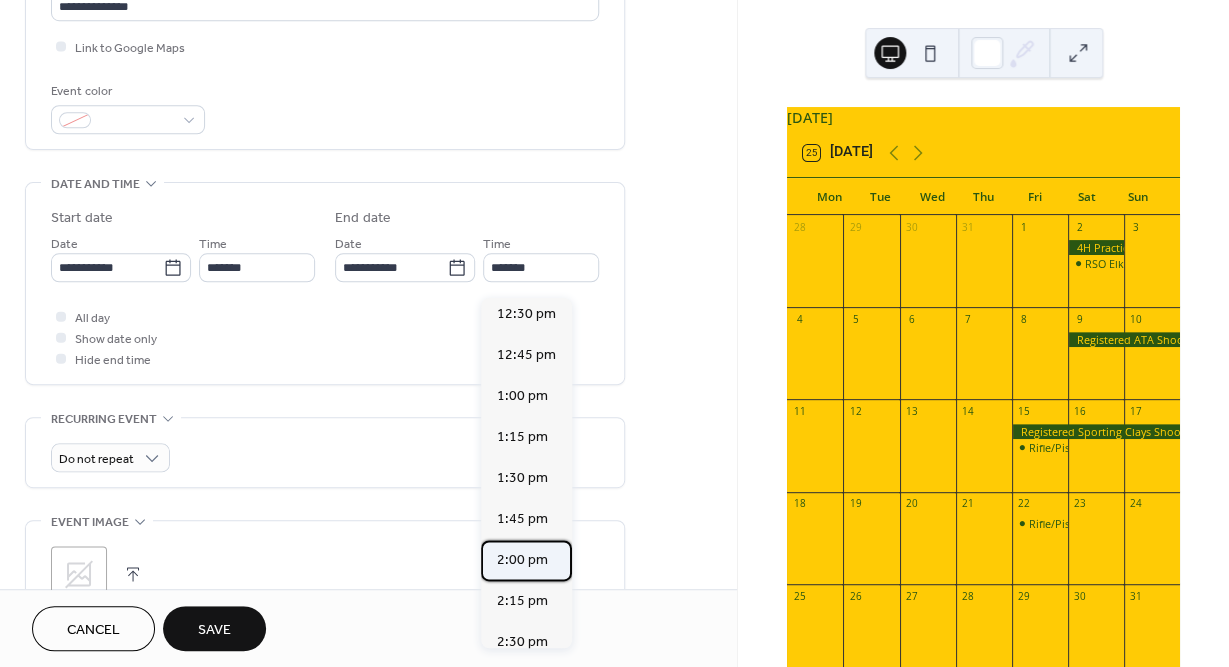 click on "2:00 pm" at bounding box center [522, 560] 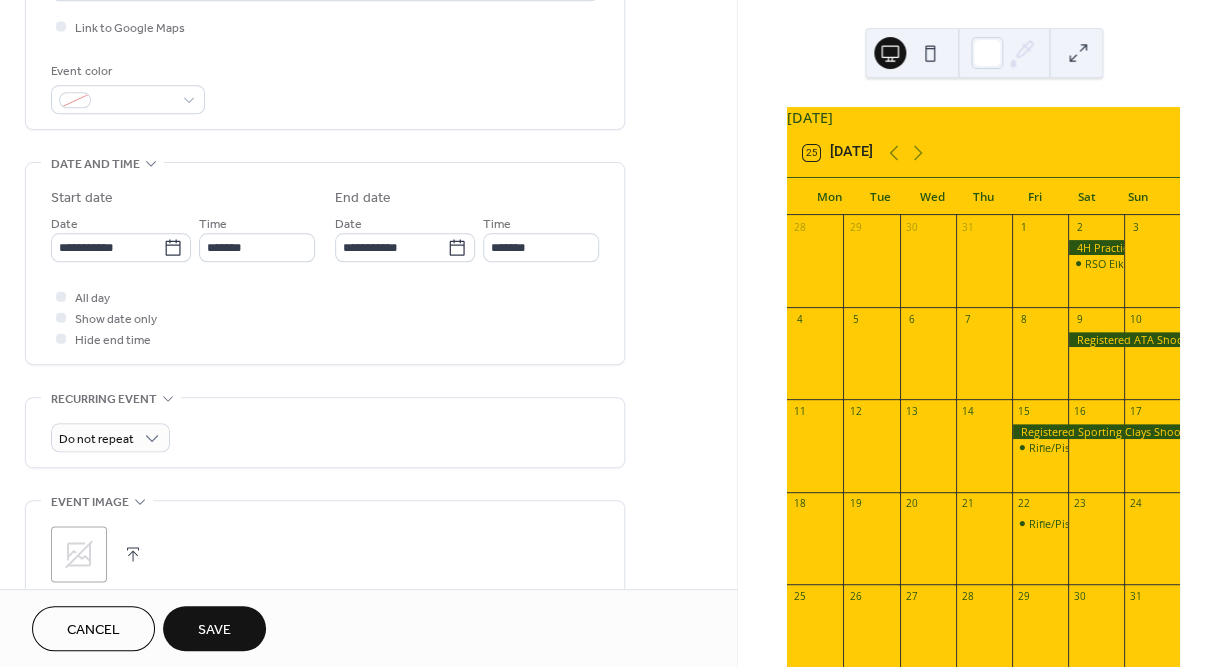 scroll, scrollTop: 492, scrollLeft: 0, axis: vertical 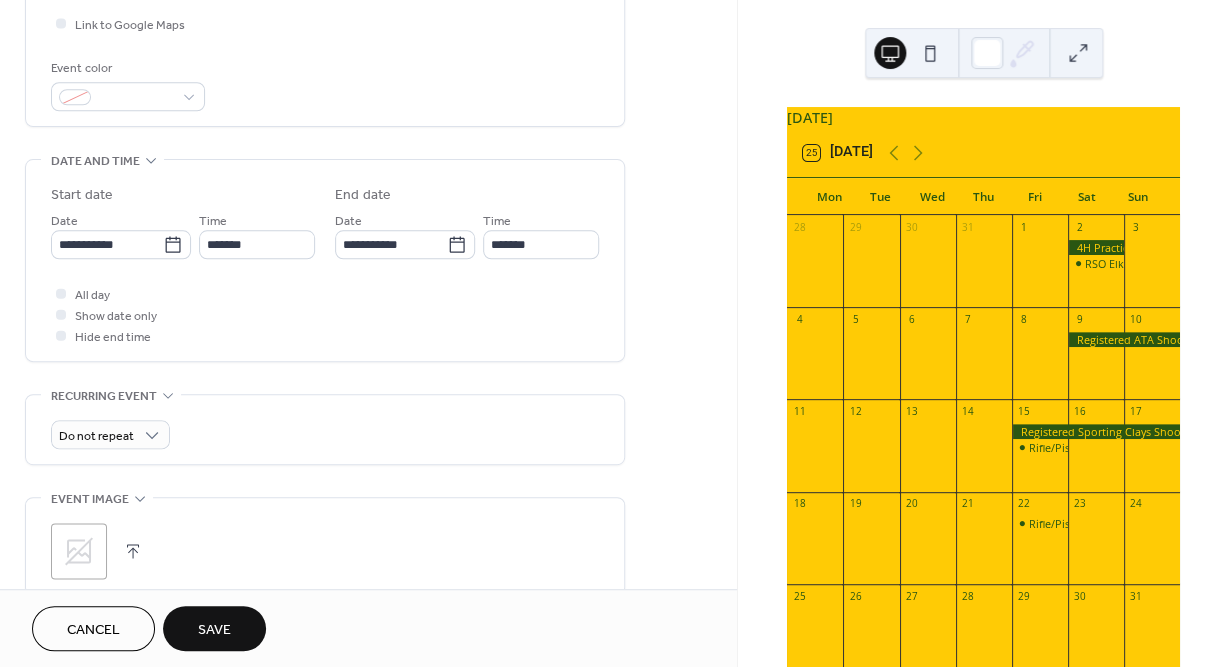 click on "Save" at bounding box center (214, 630) 